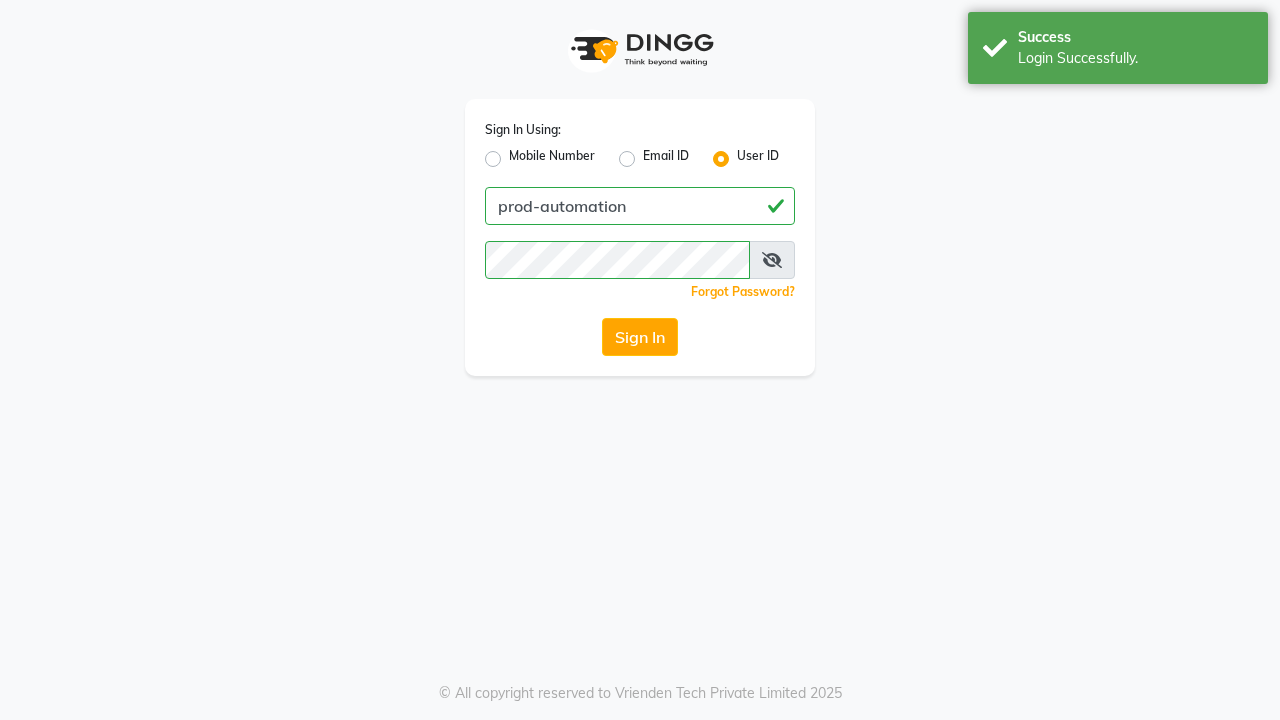 scroll, scrollTop: 0, scrollLeft: 0, axis: both 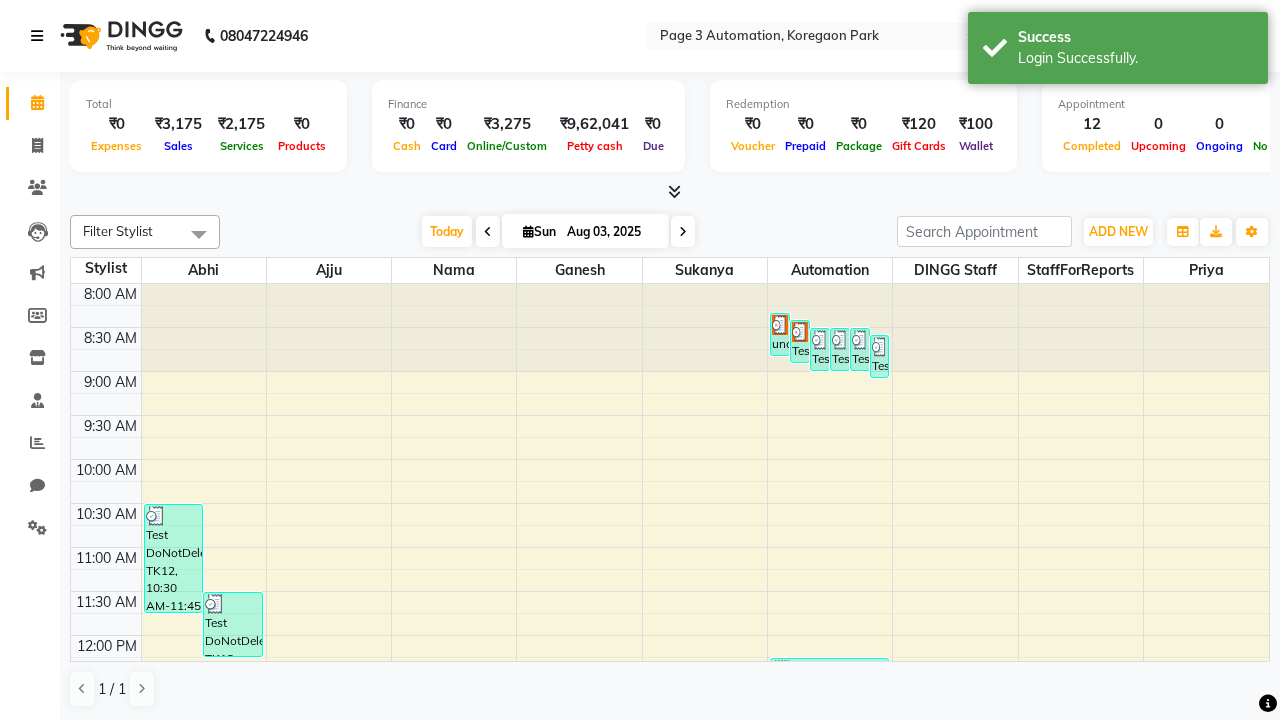 click at bounding box center (37, 36) 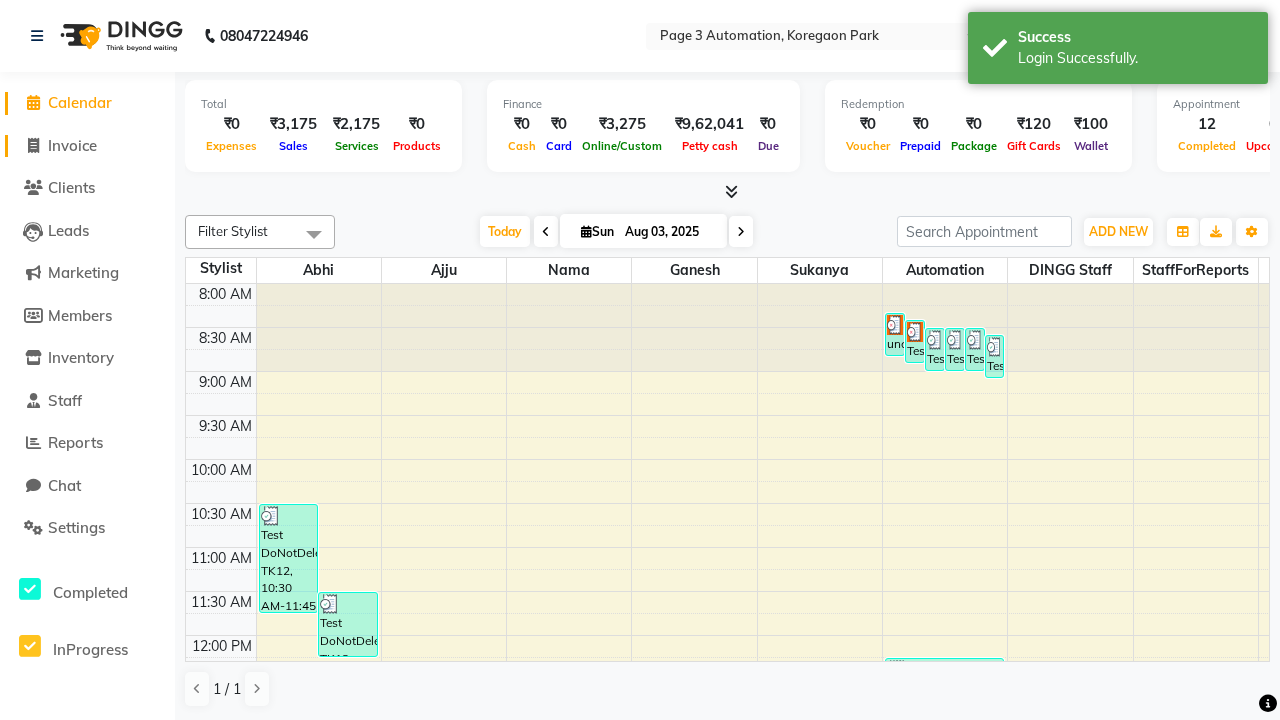 click on "Invoice" 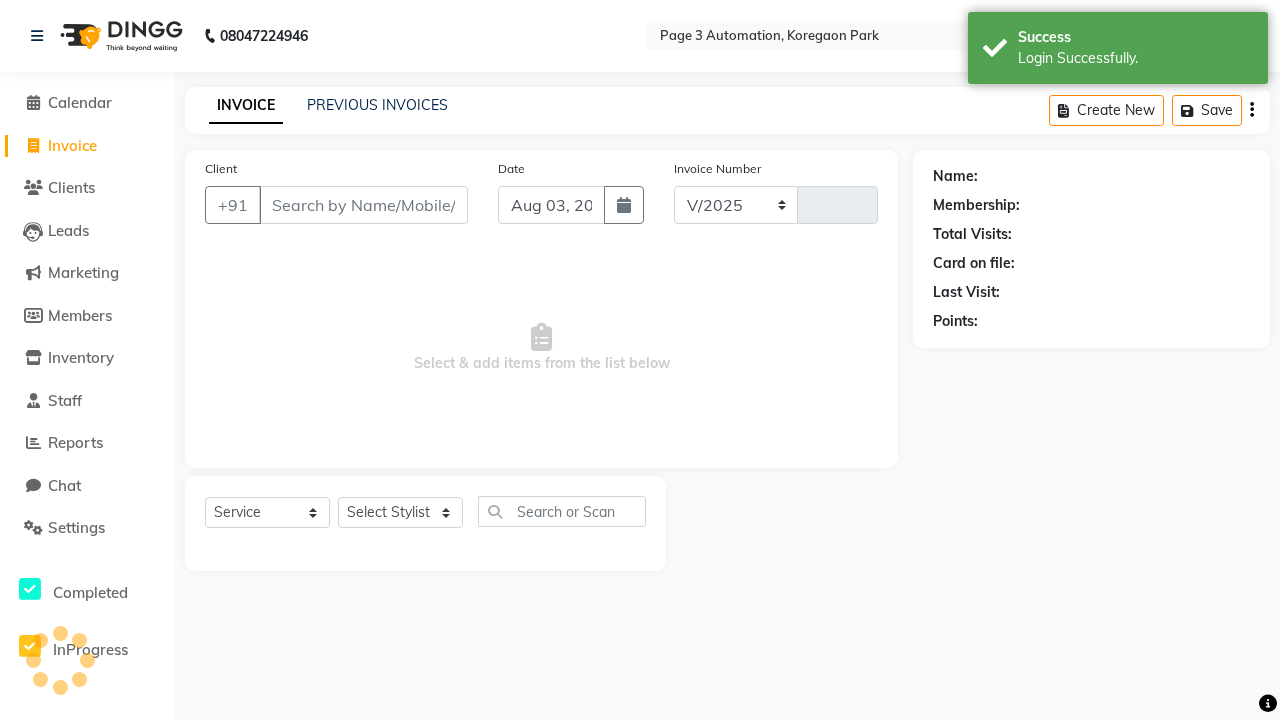 select on "2774" 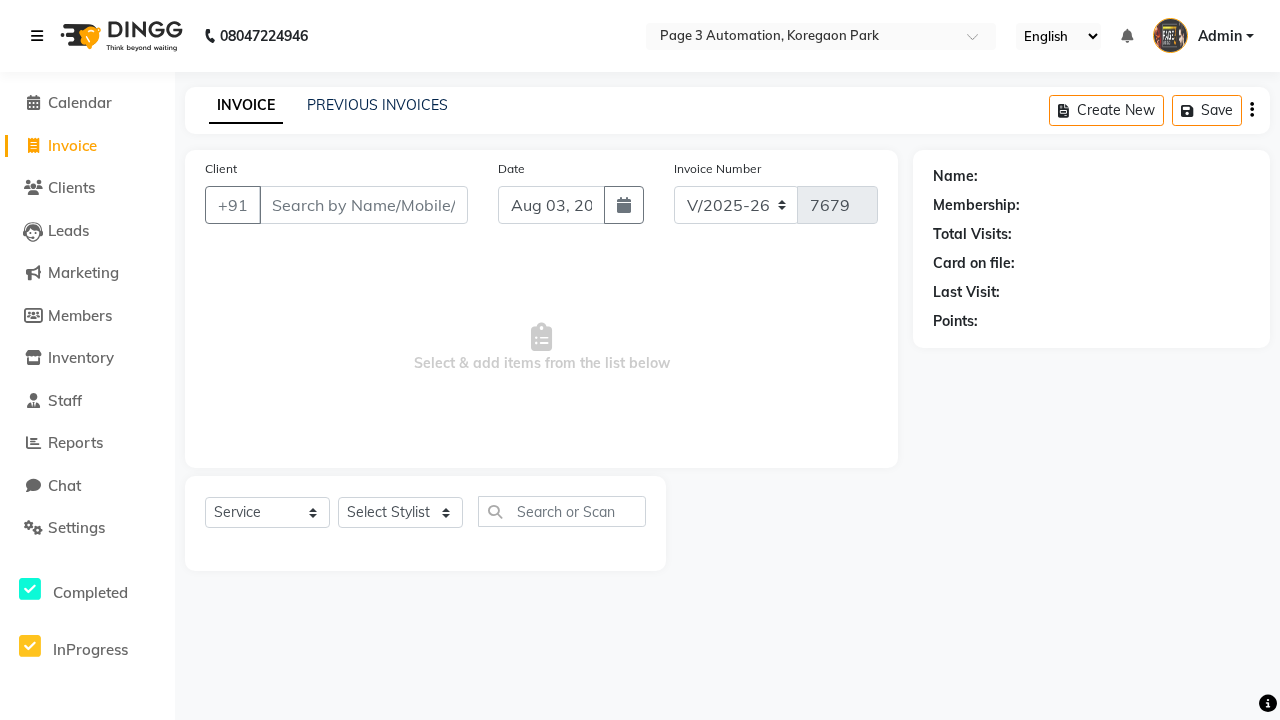 click at bounding box center [37, 36] 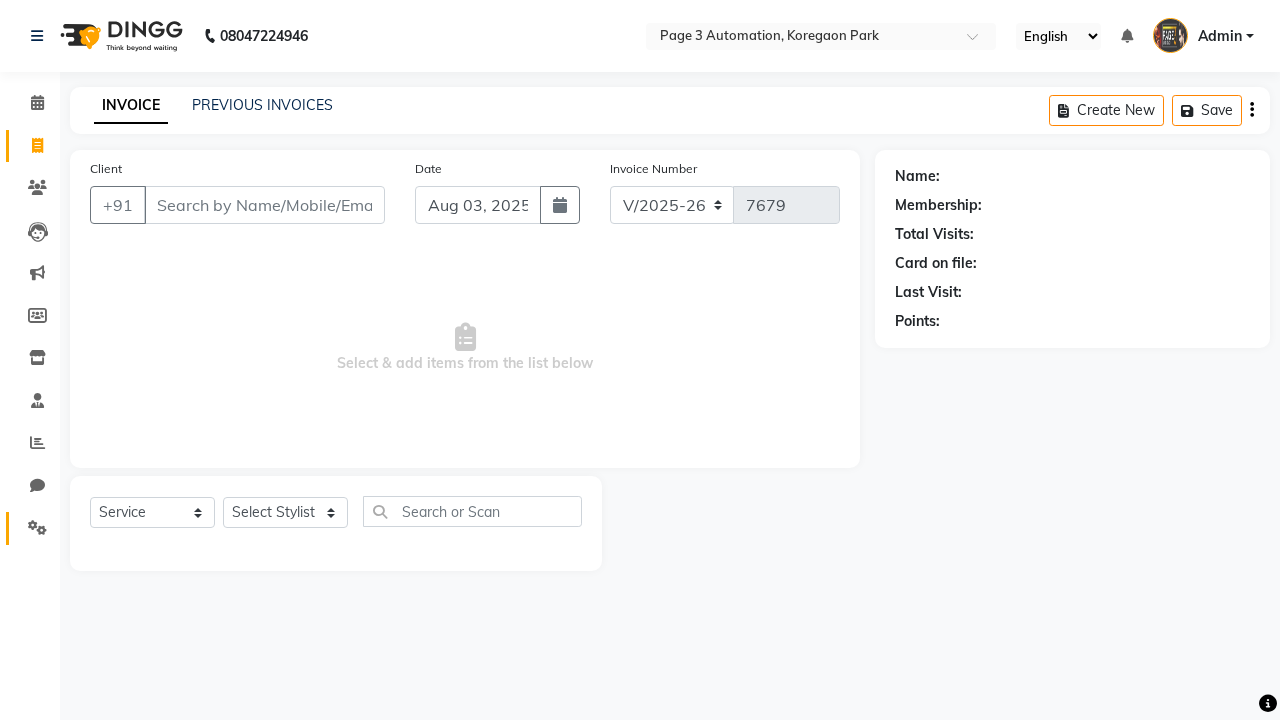 click 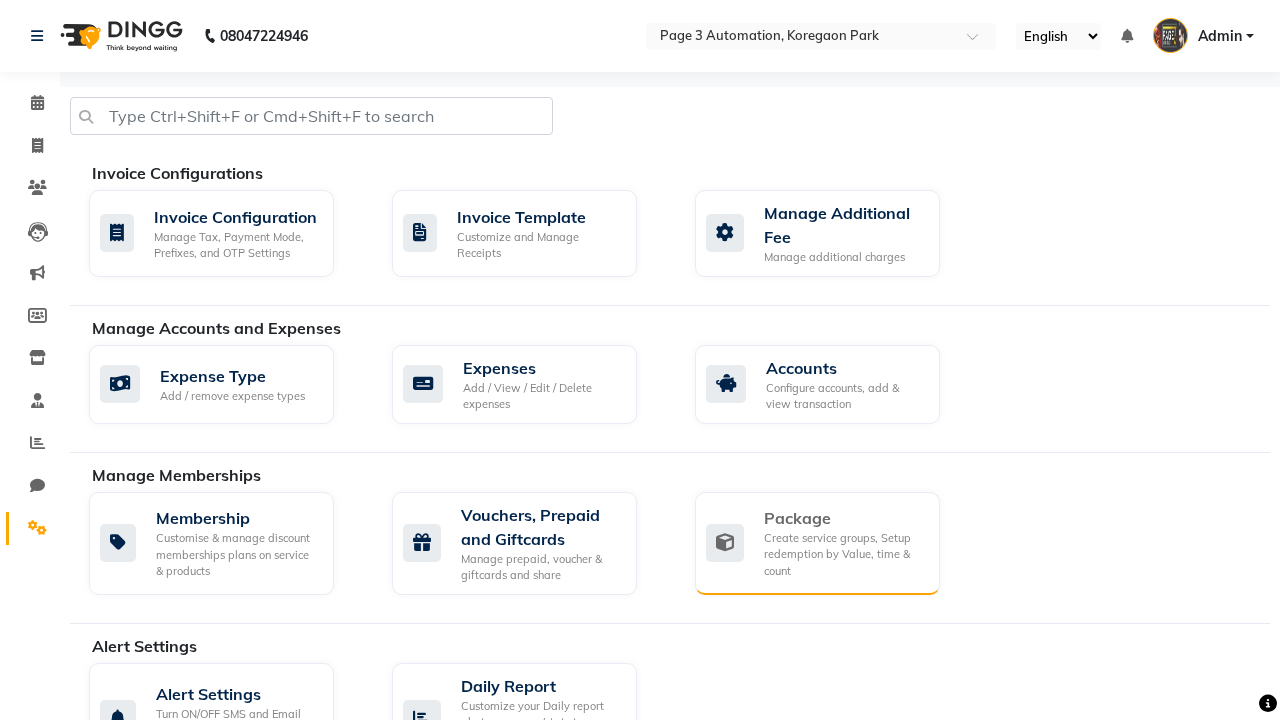 click on "Package" 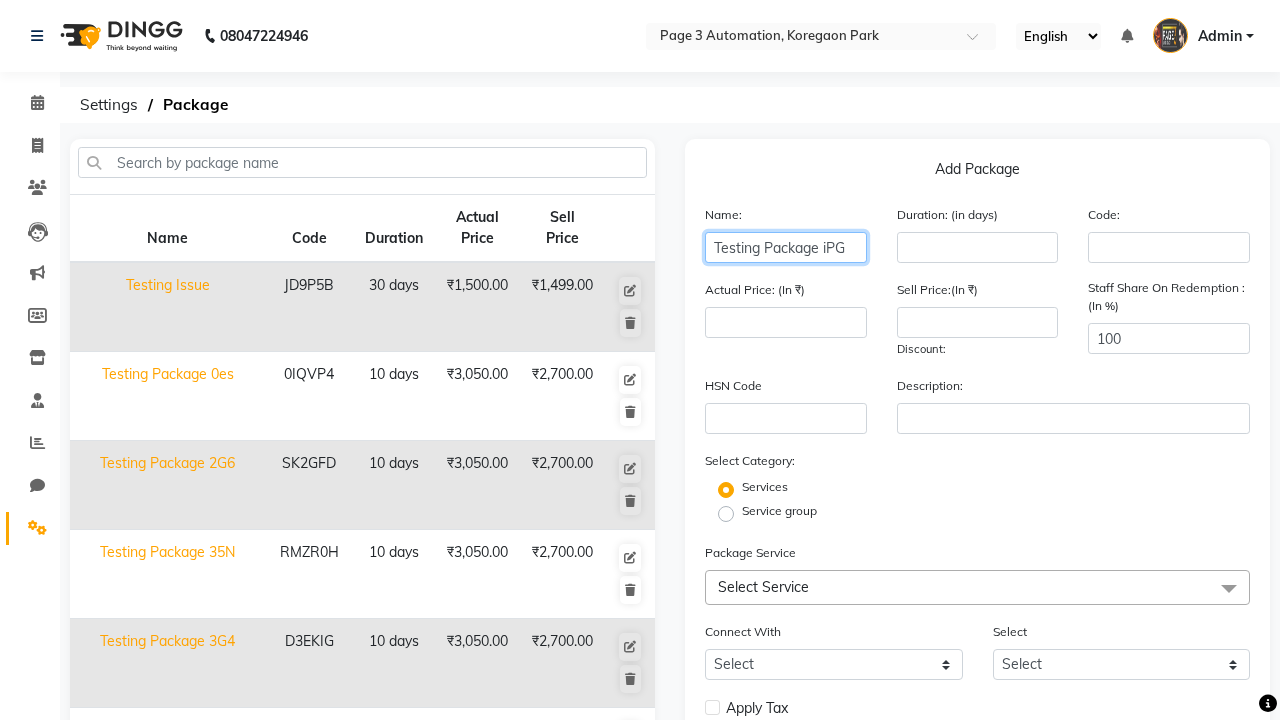 type on "Testing Package iPG" 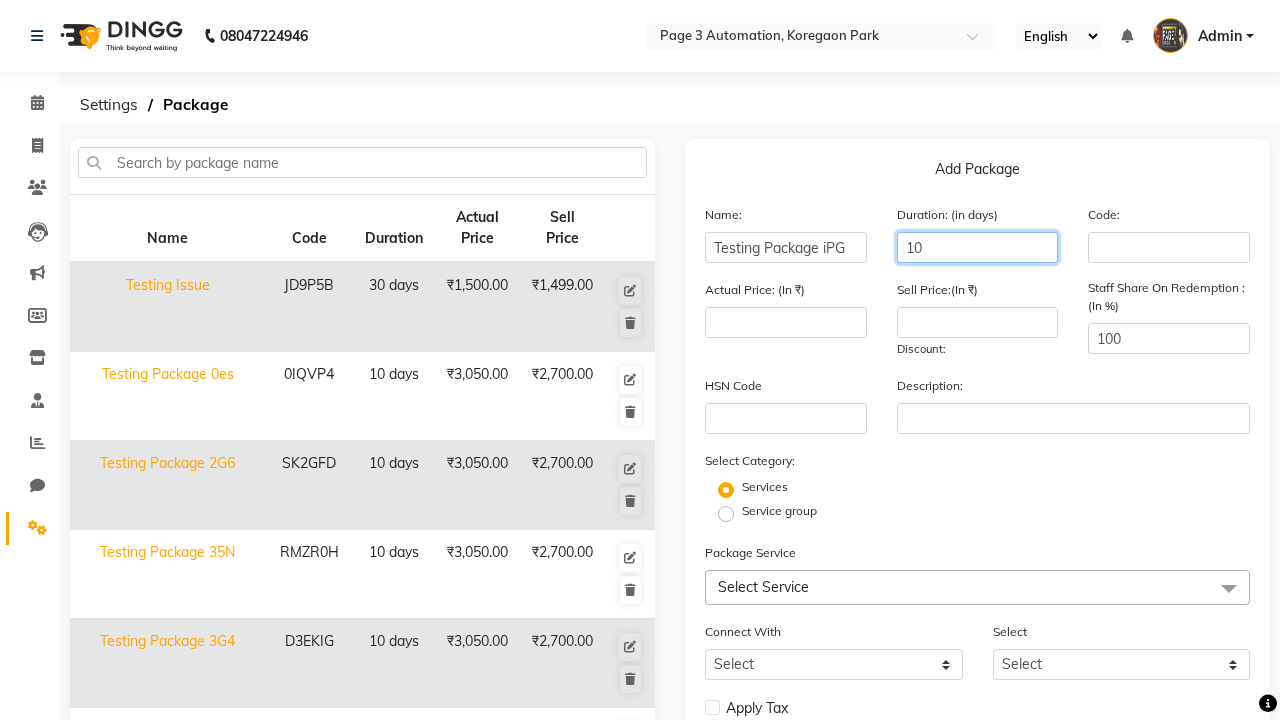 type on "10" 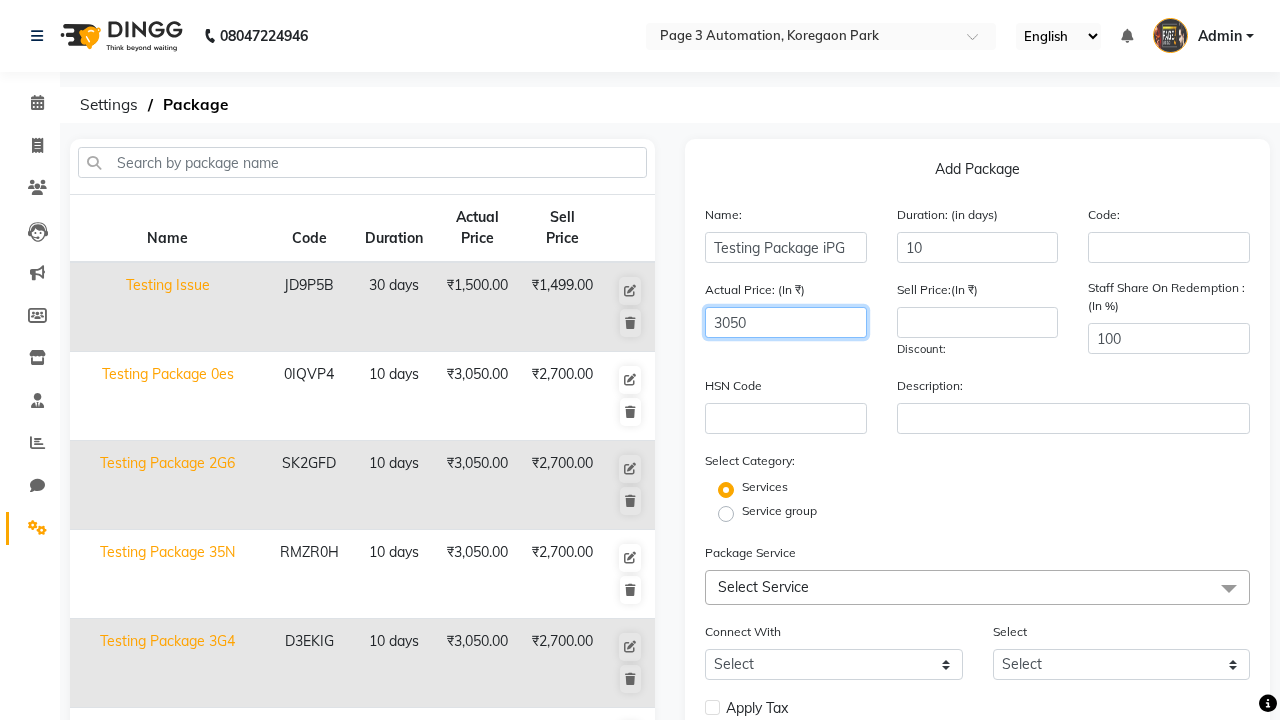 type on "3050" 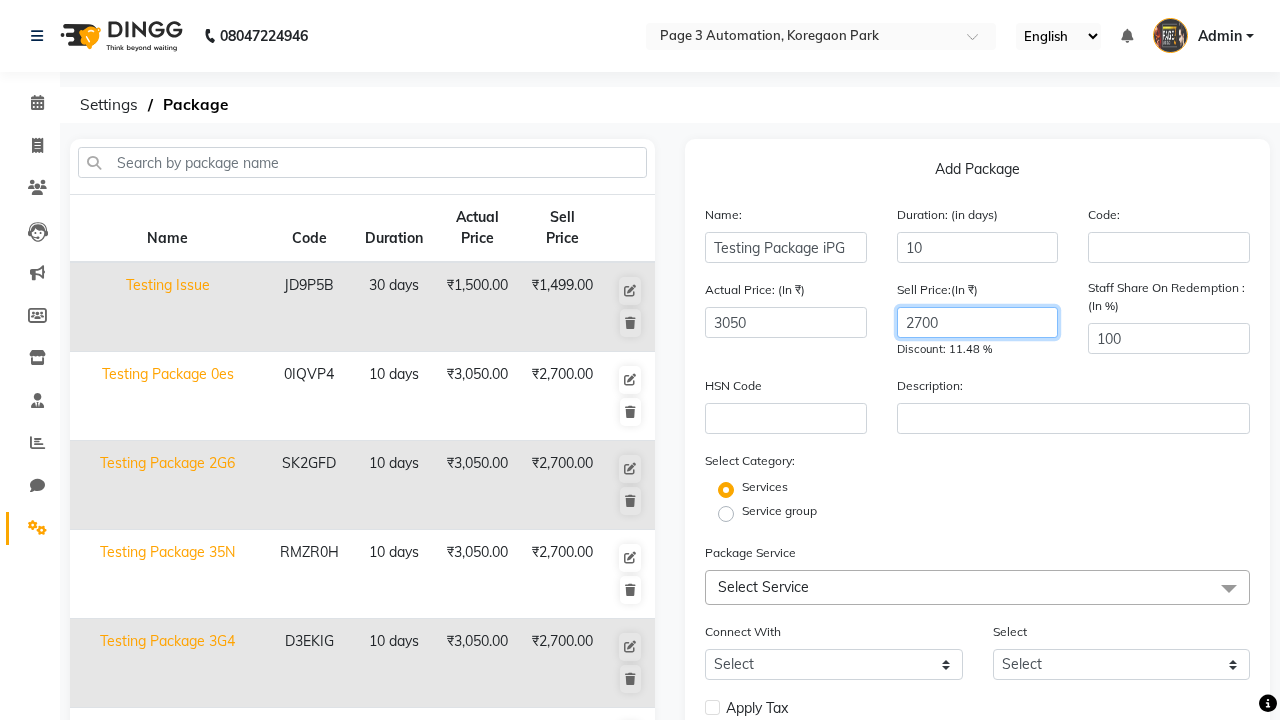 type on "2700" 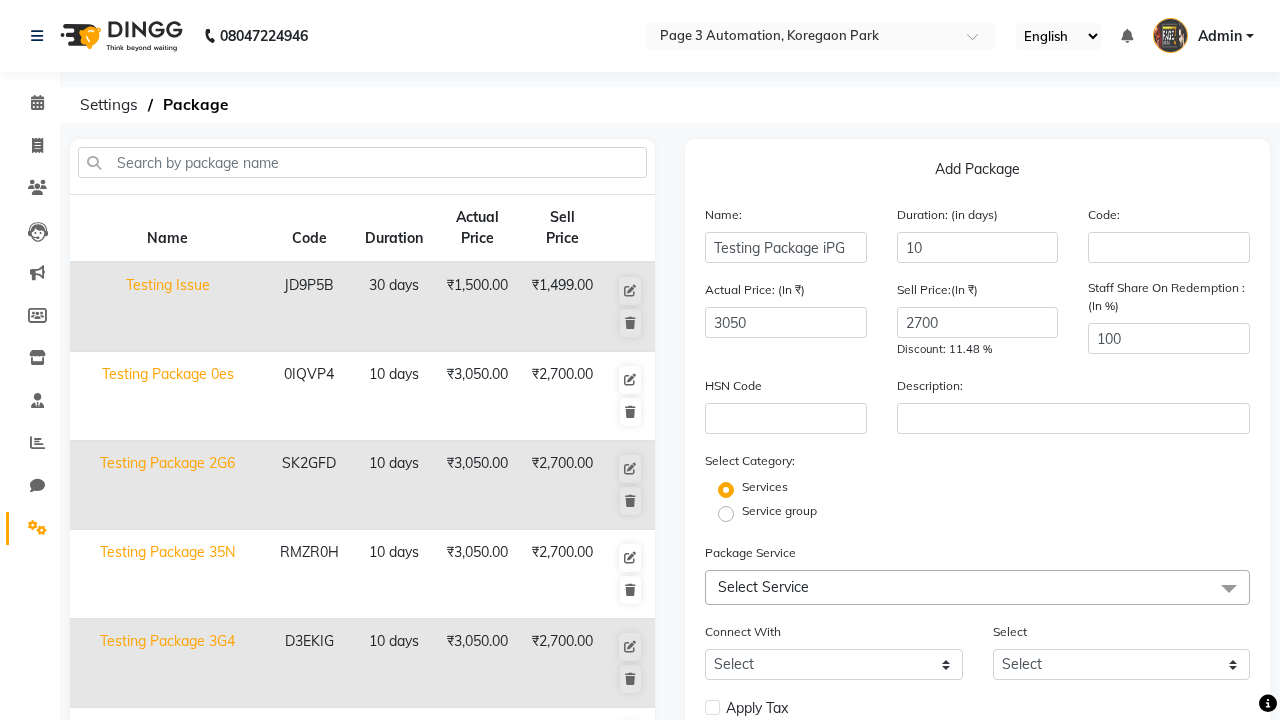 click on "Select Service" 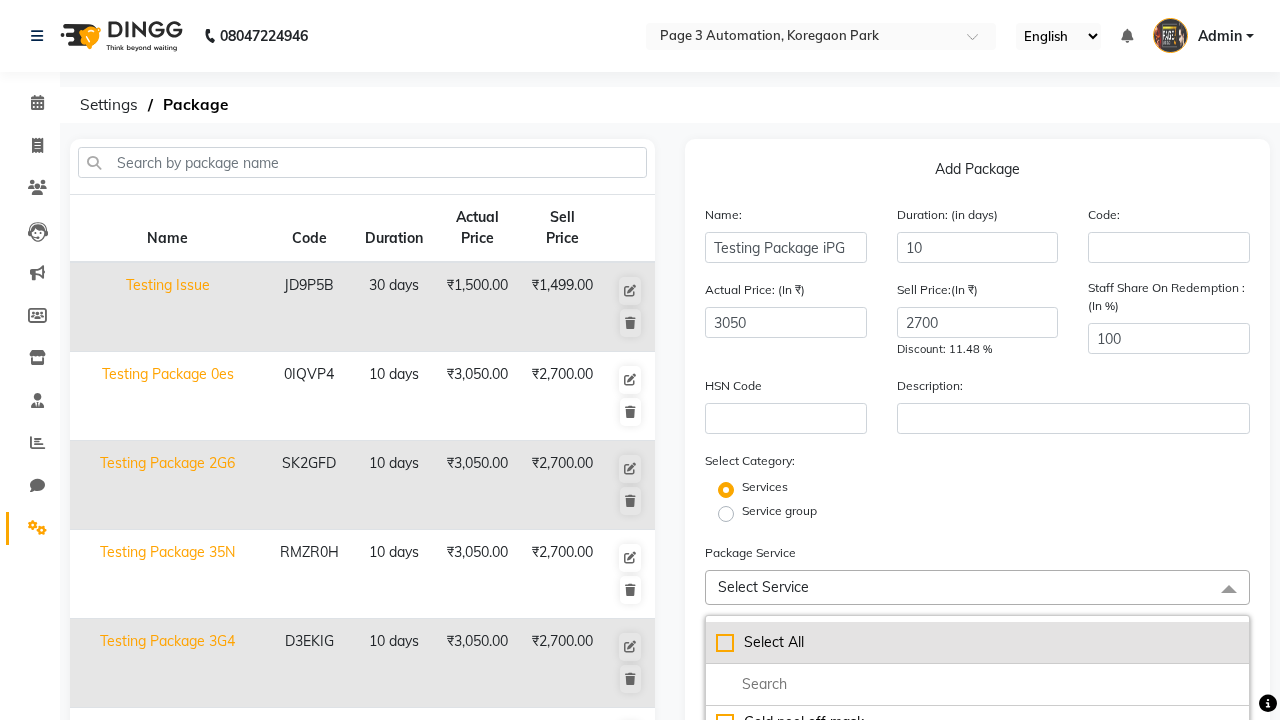 click on "Select All" 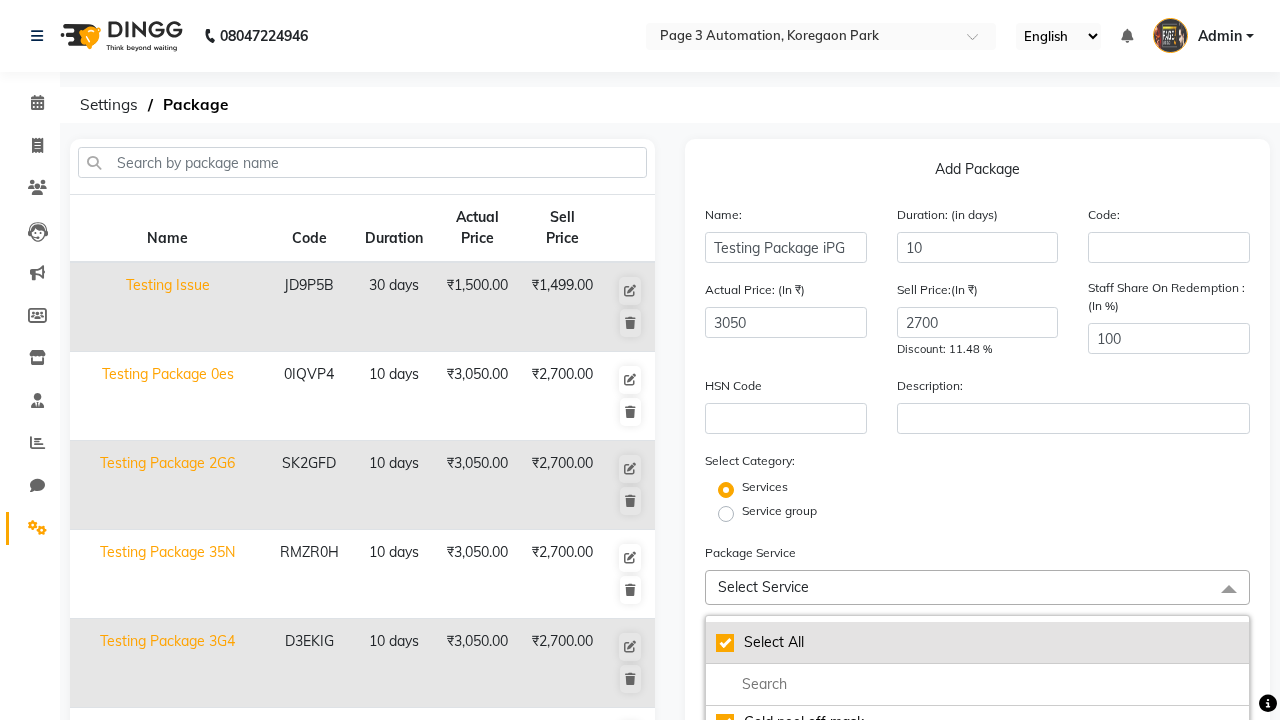 checkbox on "true" 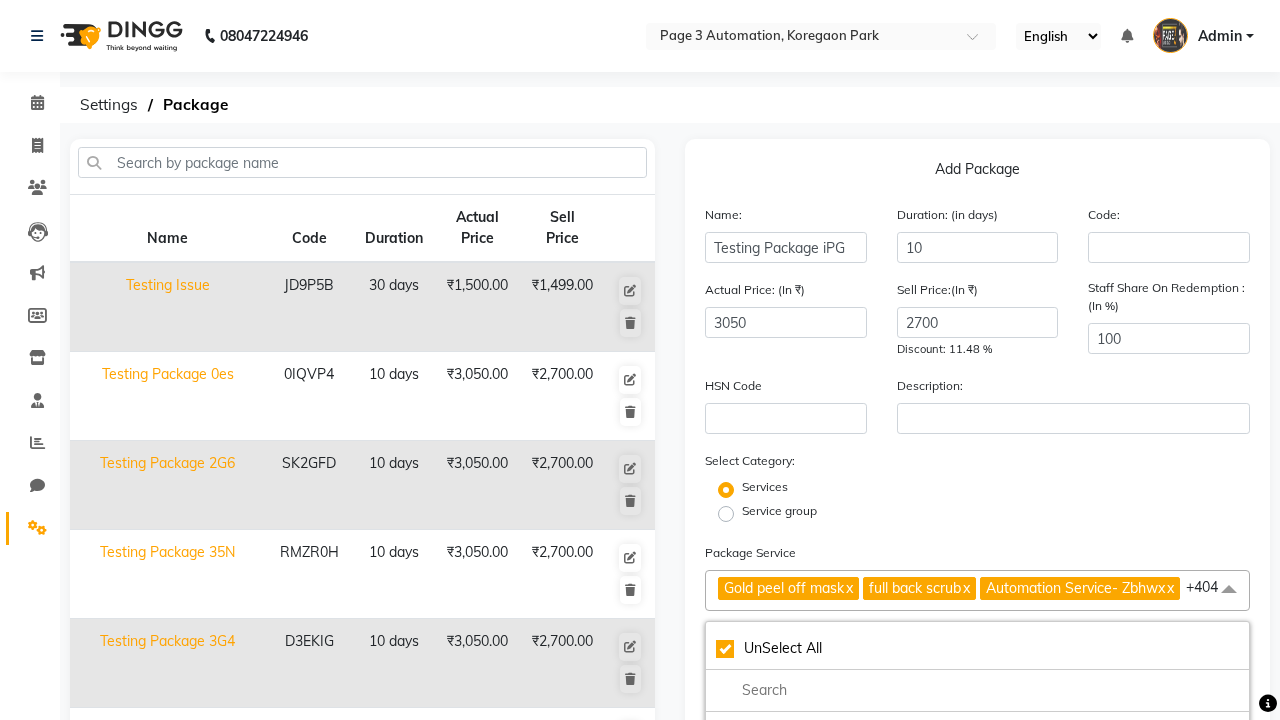 click on "Gold peel off mask" 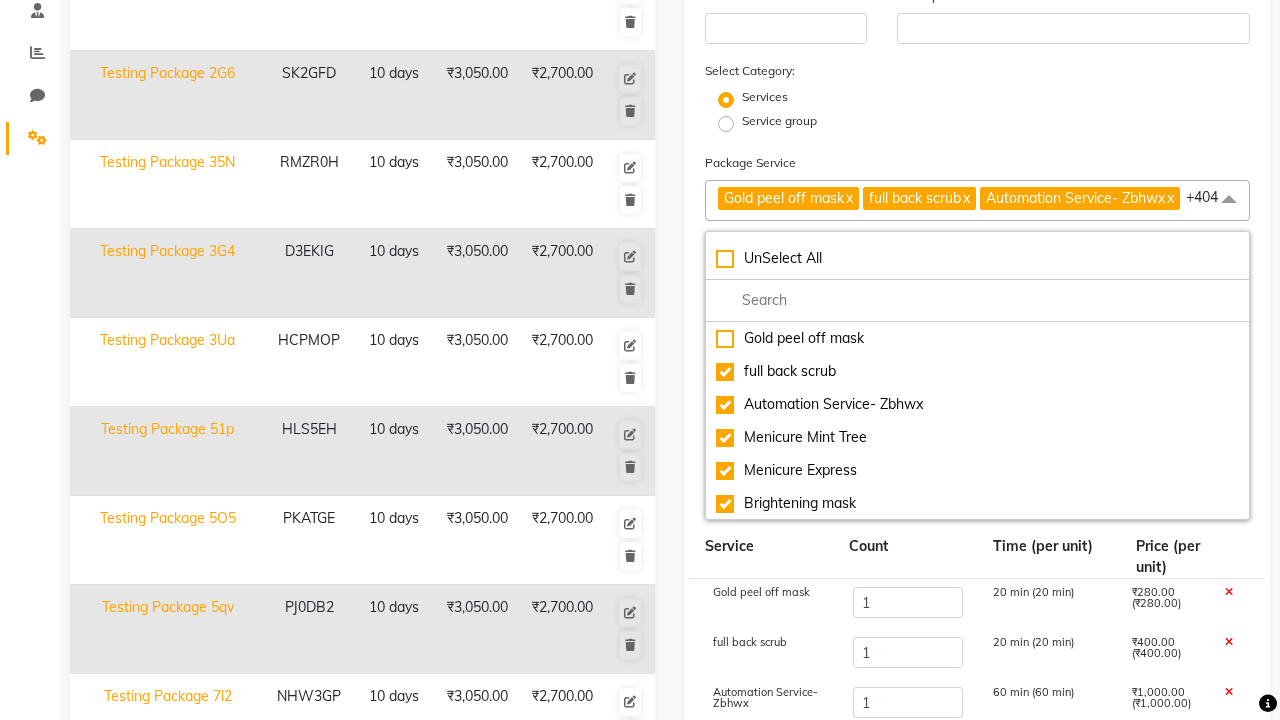 click on "Save" 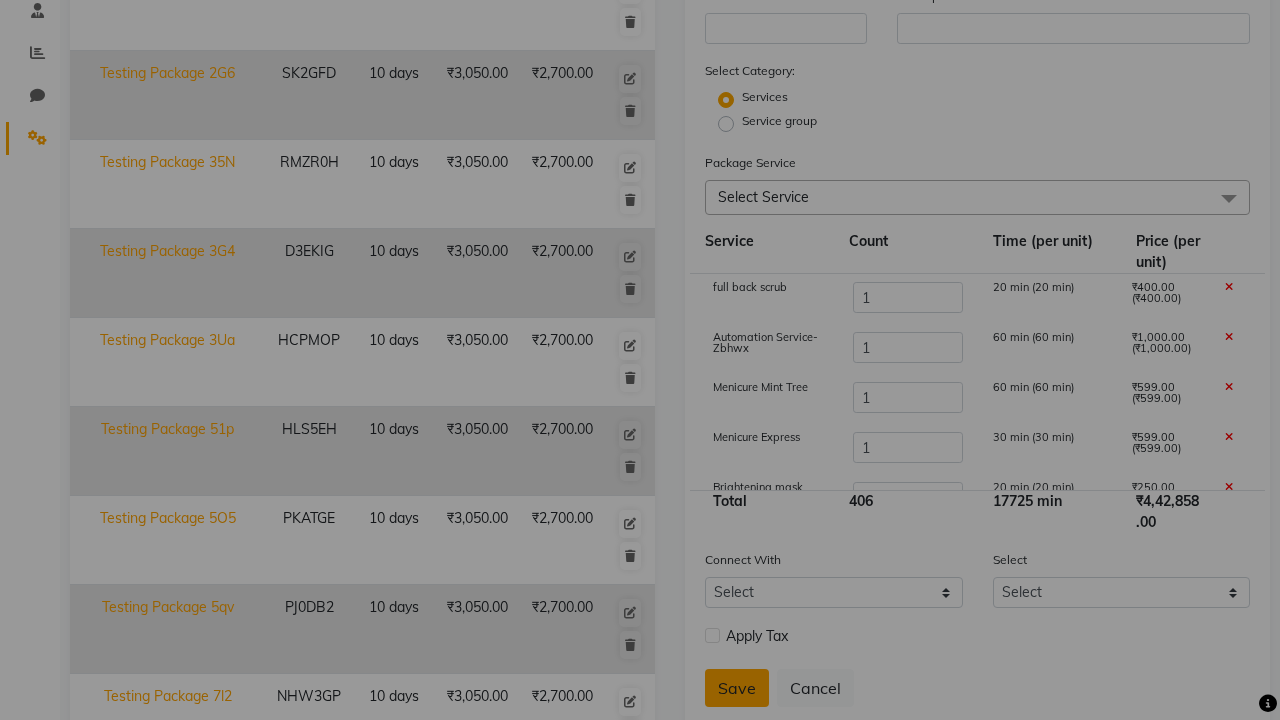 scroll, scrollTop: 527, scrollLeft: 0, axis: vertical 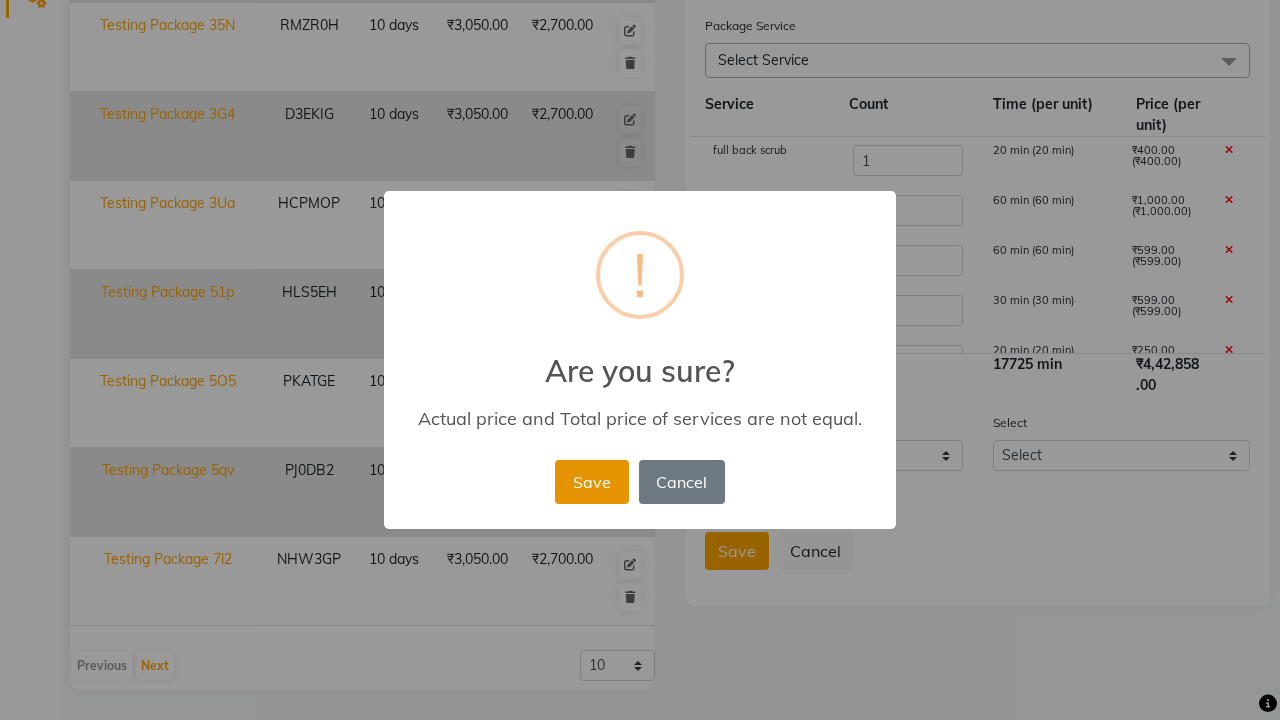 click on "Save" at bounding box center [591, 482] 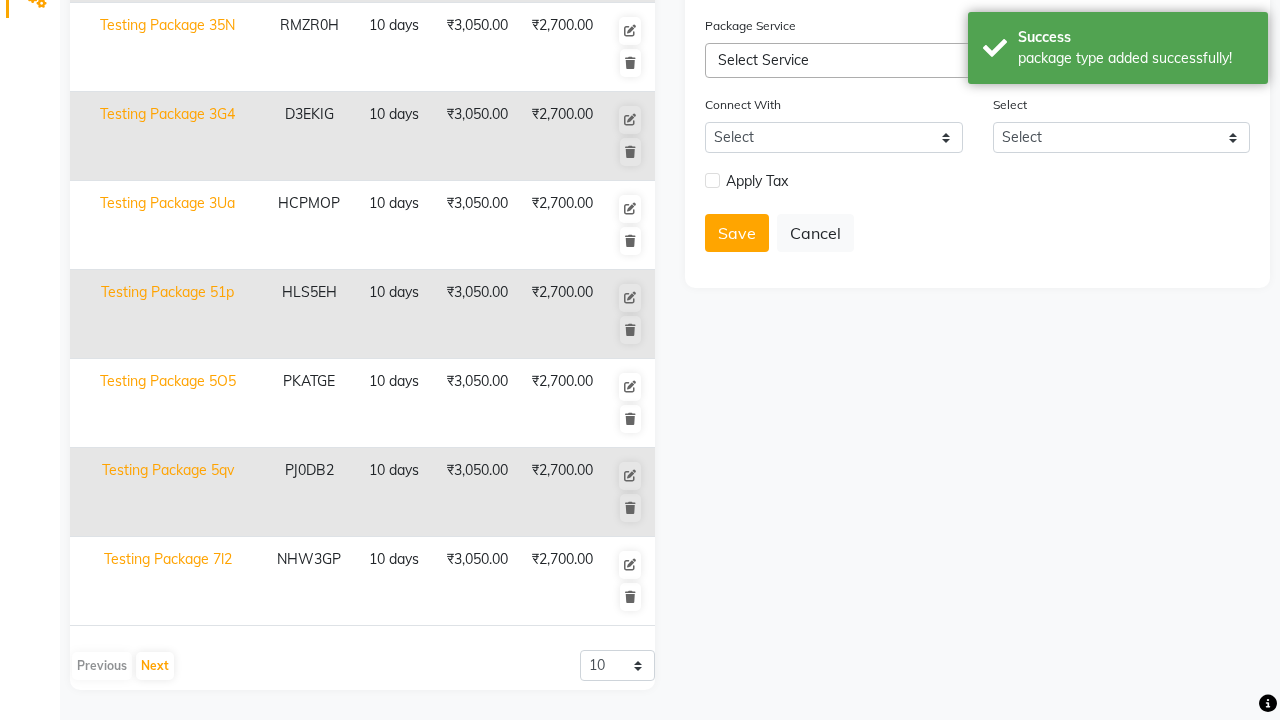 click on "package type added successfully!" at bounding box center (1135, 58) 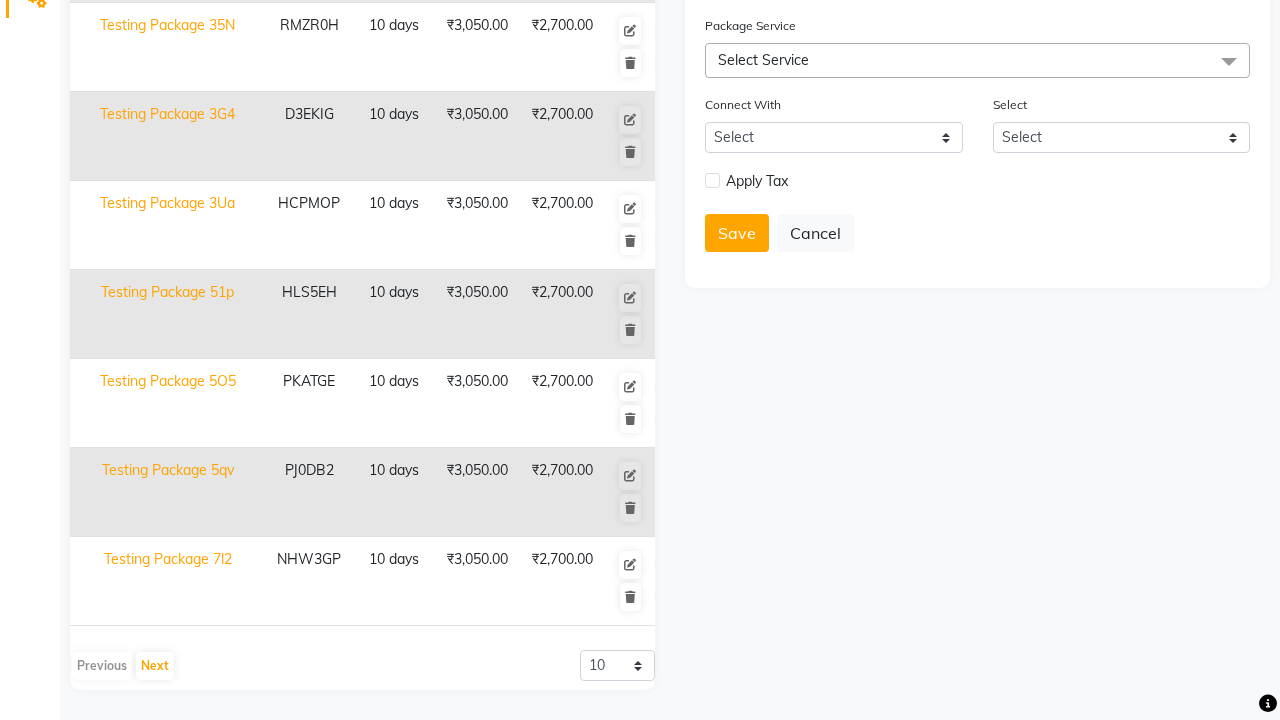 click at bounding box center [37, -491] 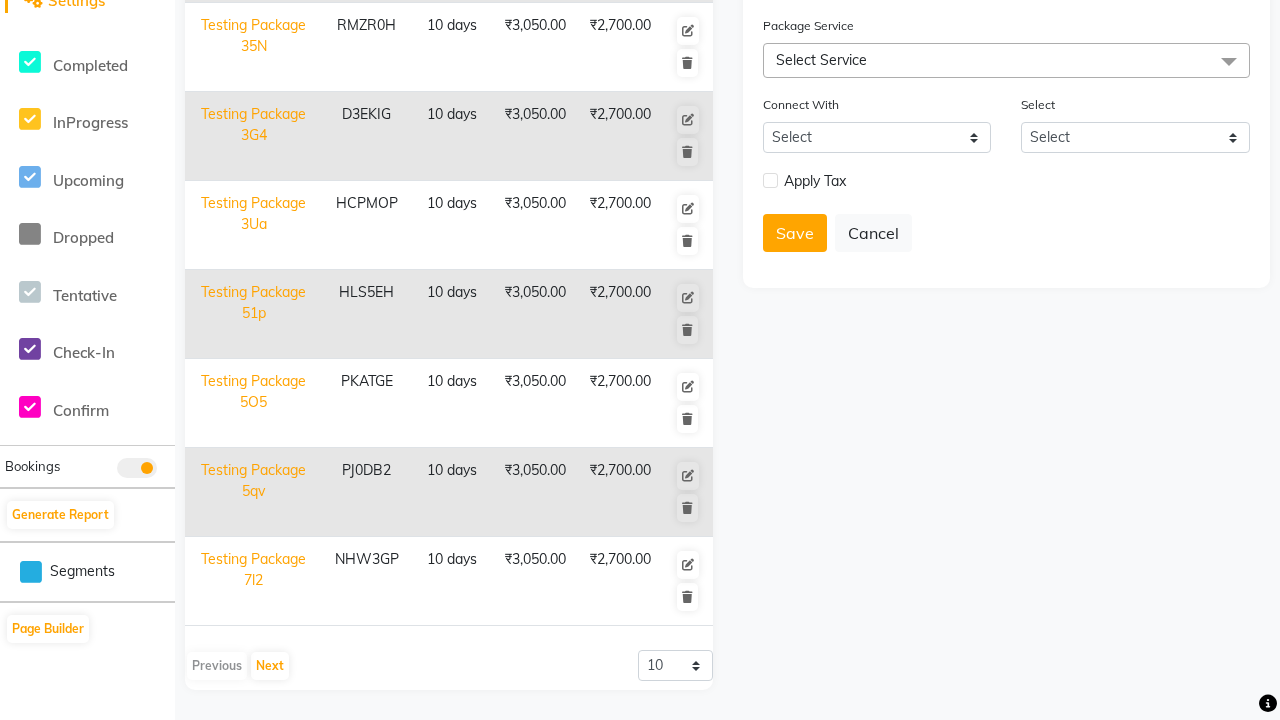 scroll, scrollTop: 0, scrollLeft: 0, axis: both 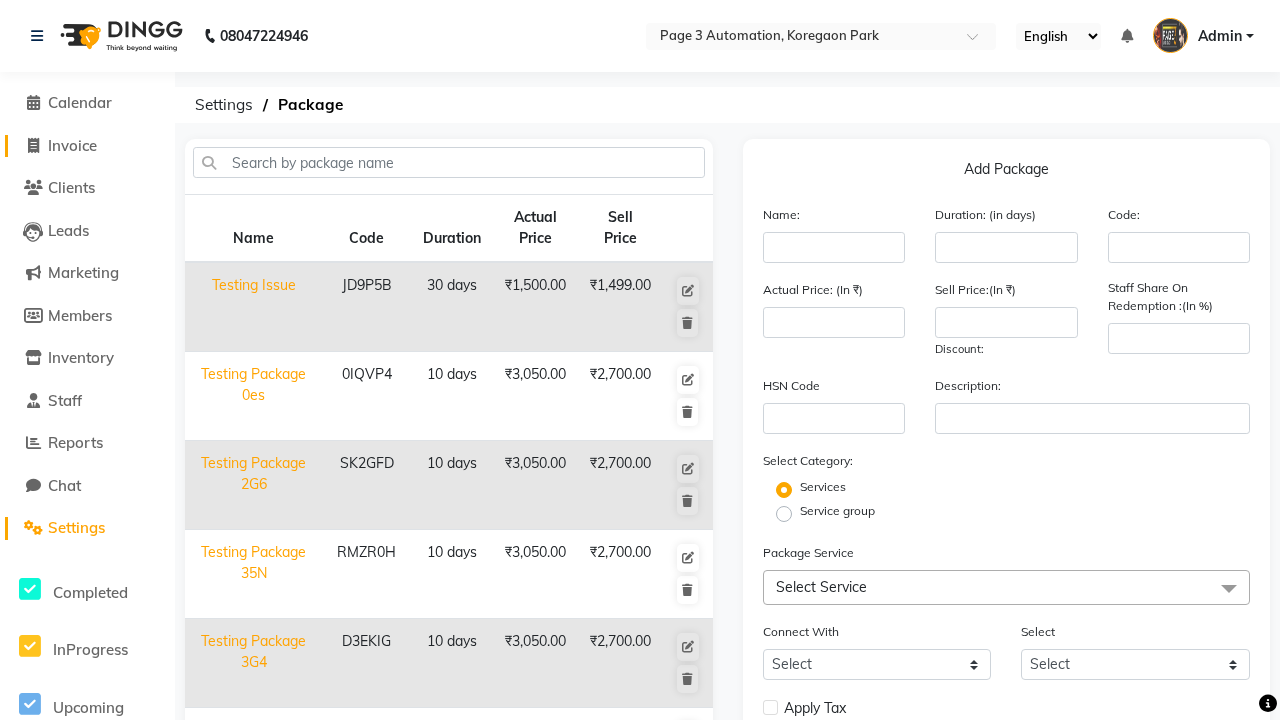 click on "Invoice" 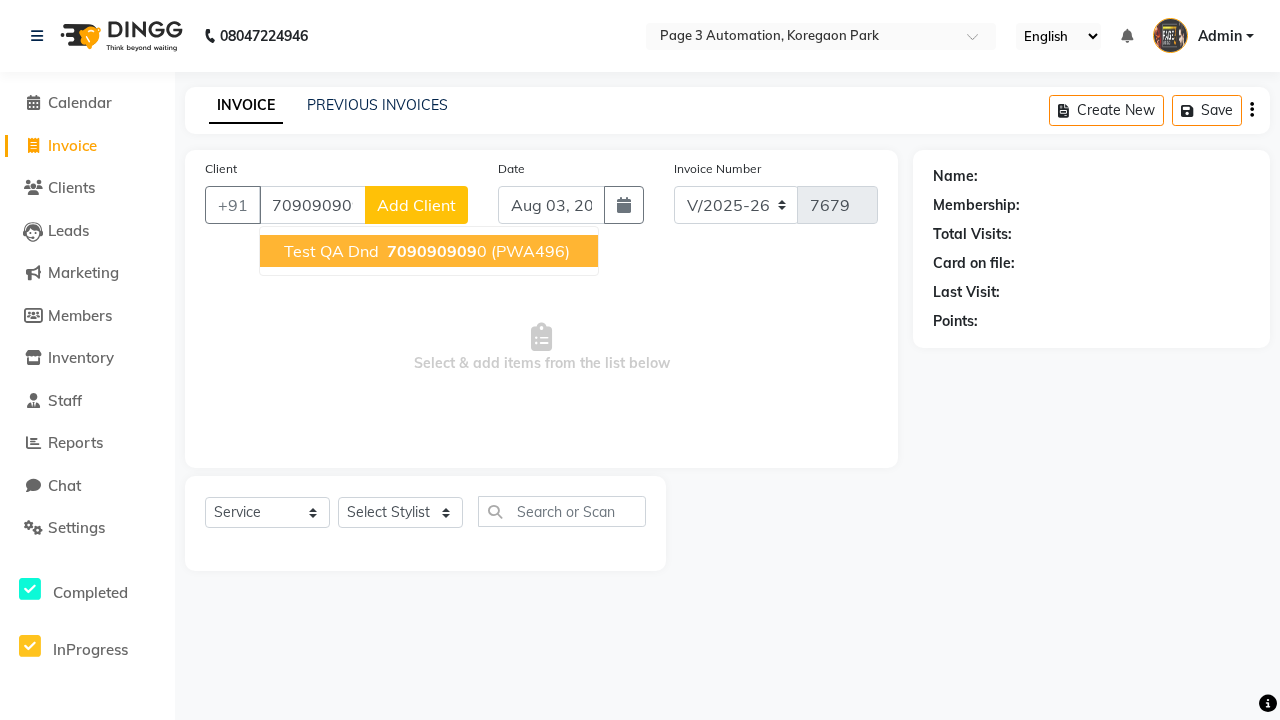 click on "709090909" at bounding box center (432, 251) 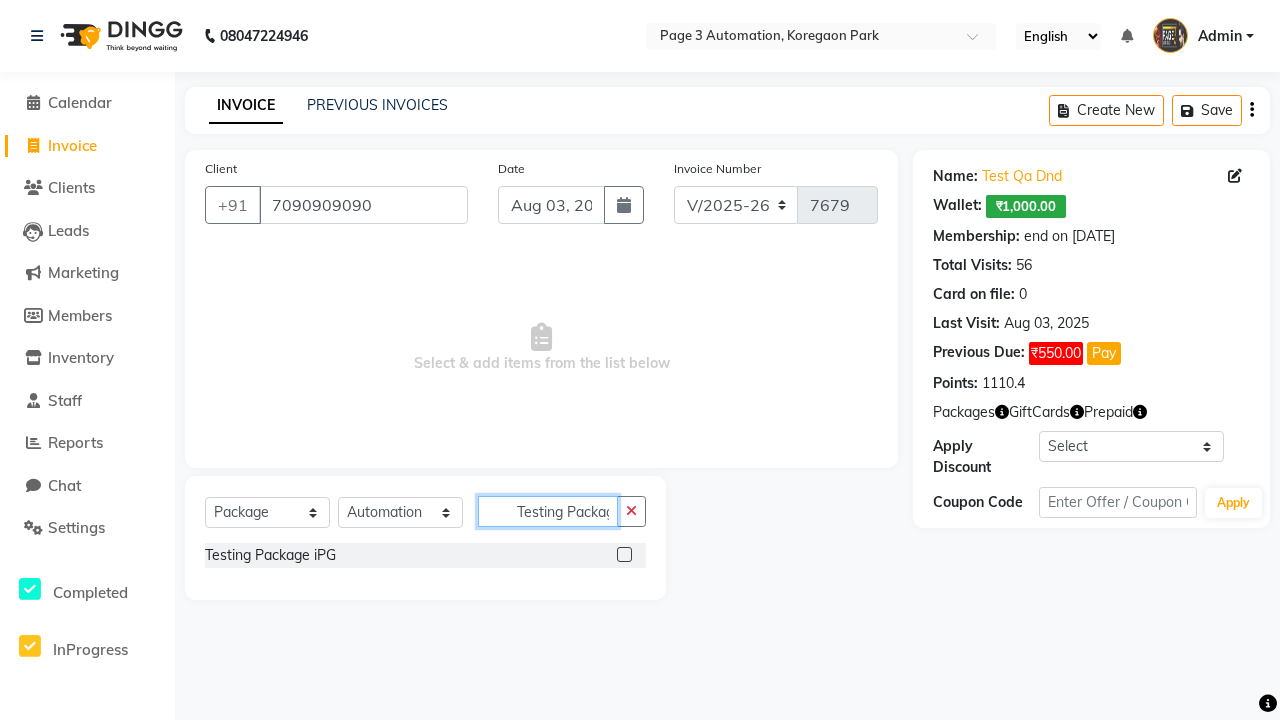 scroll, scrollTop: 0, scrollLeft: 11, axis: horizontal 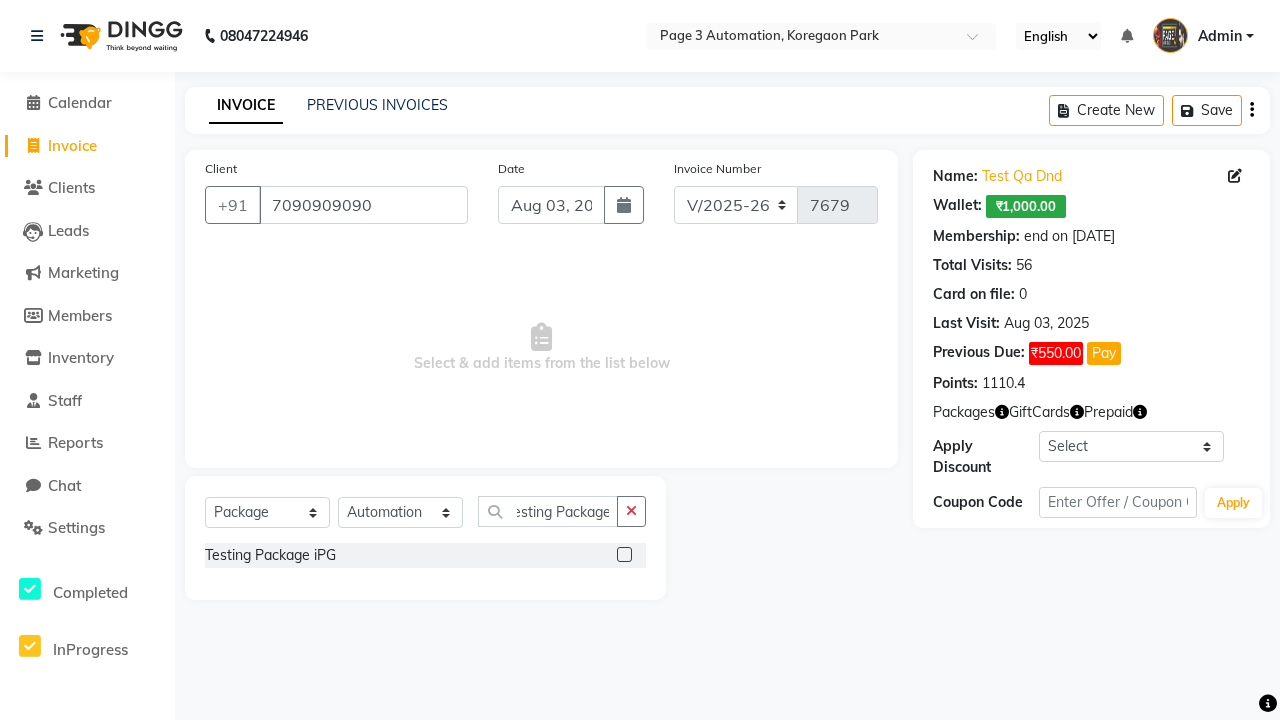 click 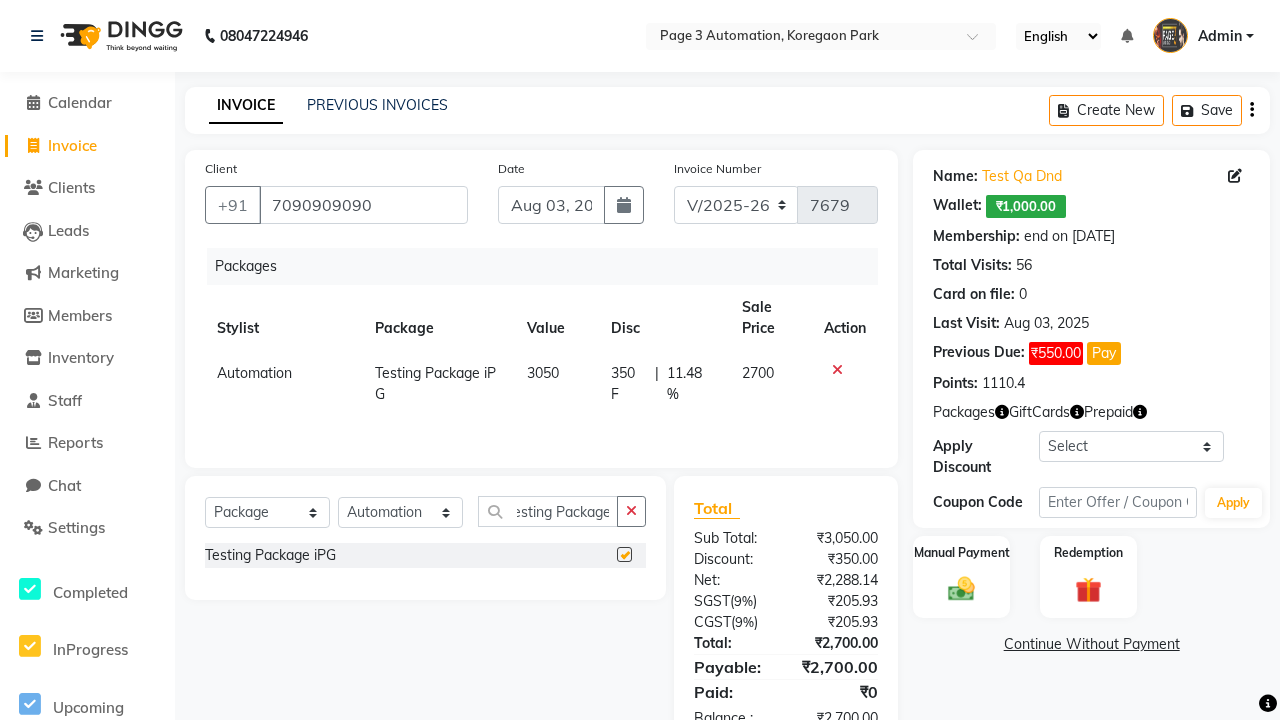 scroll, scrollTop: 0, scrollLeft: 0, axis: both 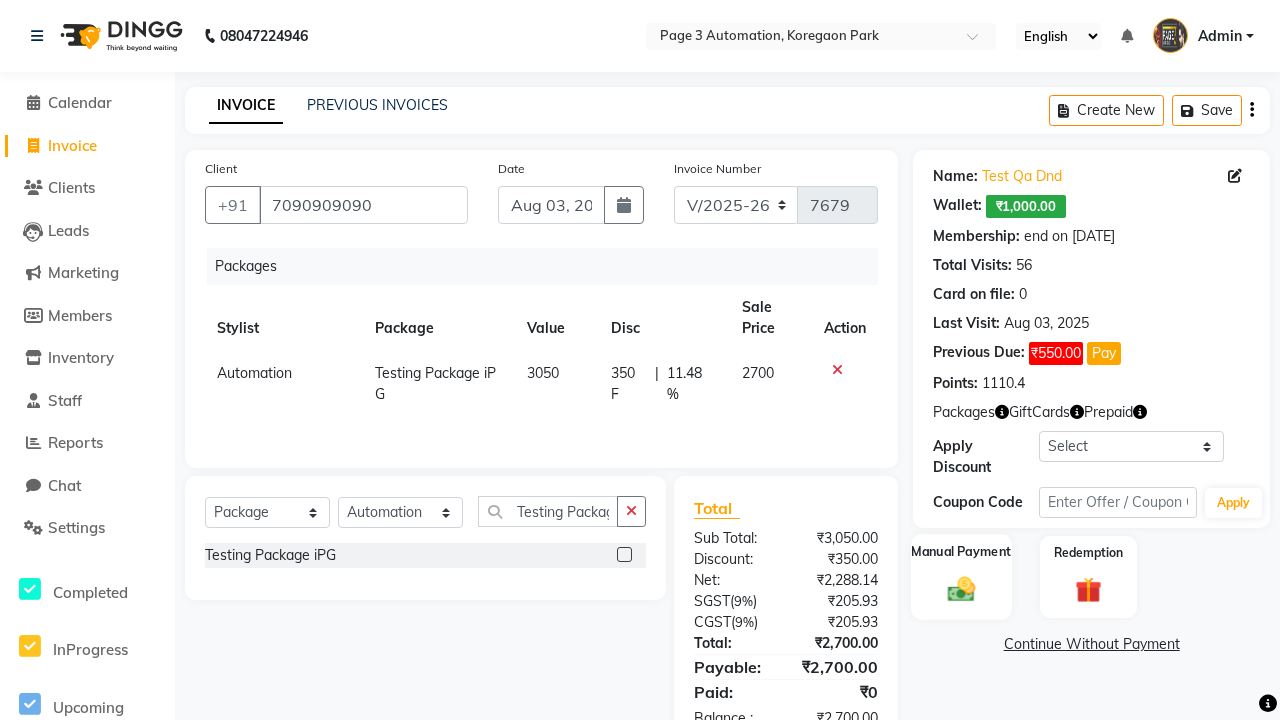 click 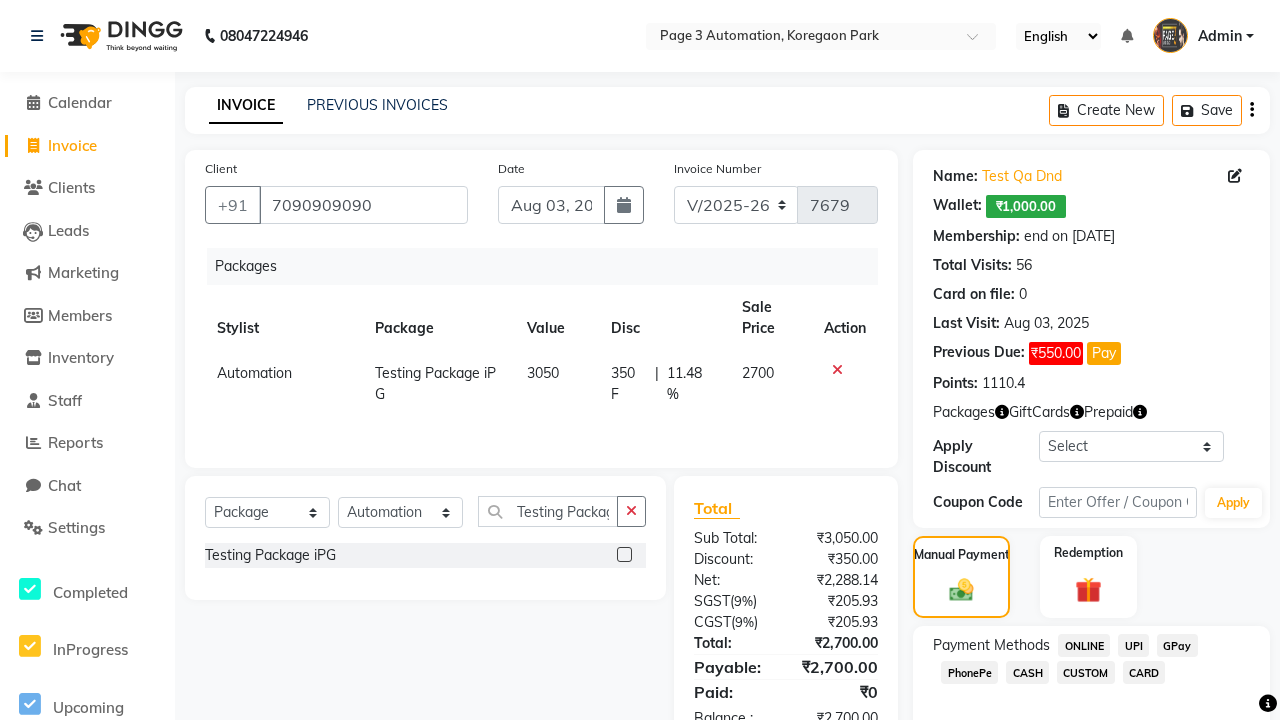 click on "ONLINE" 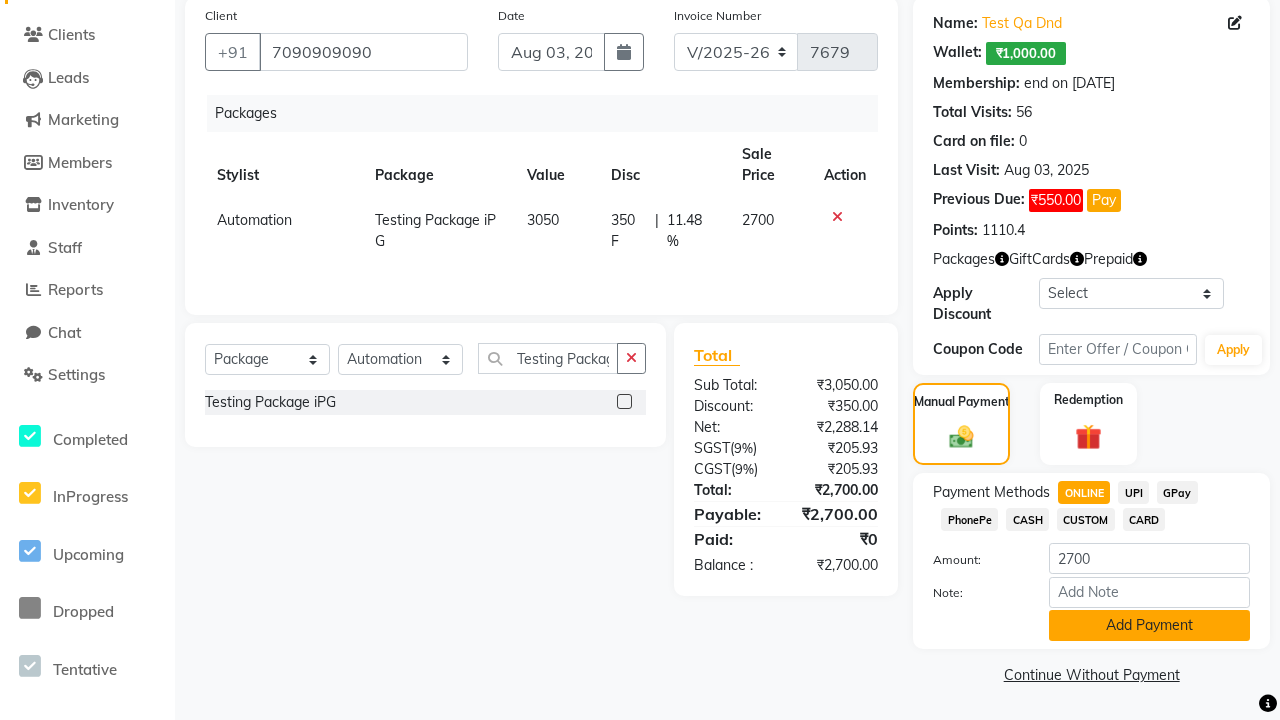 click on "Add Payment" 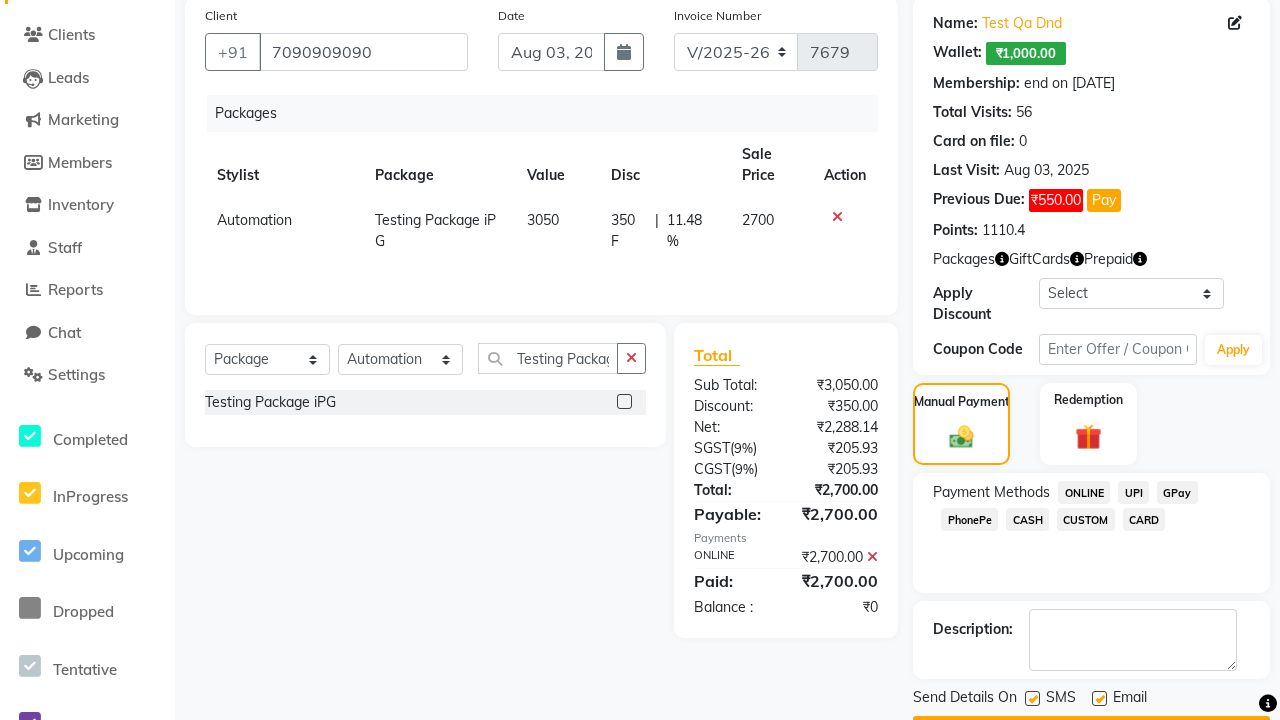 click 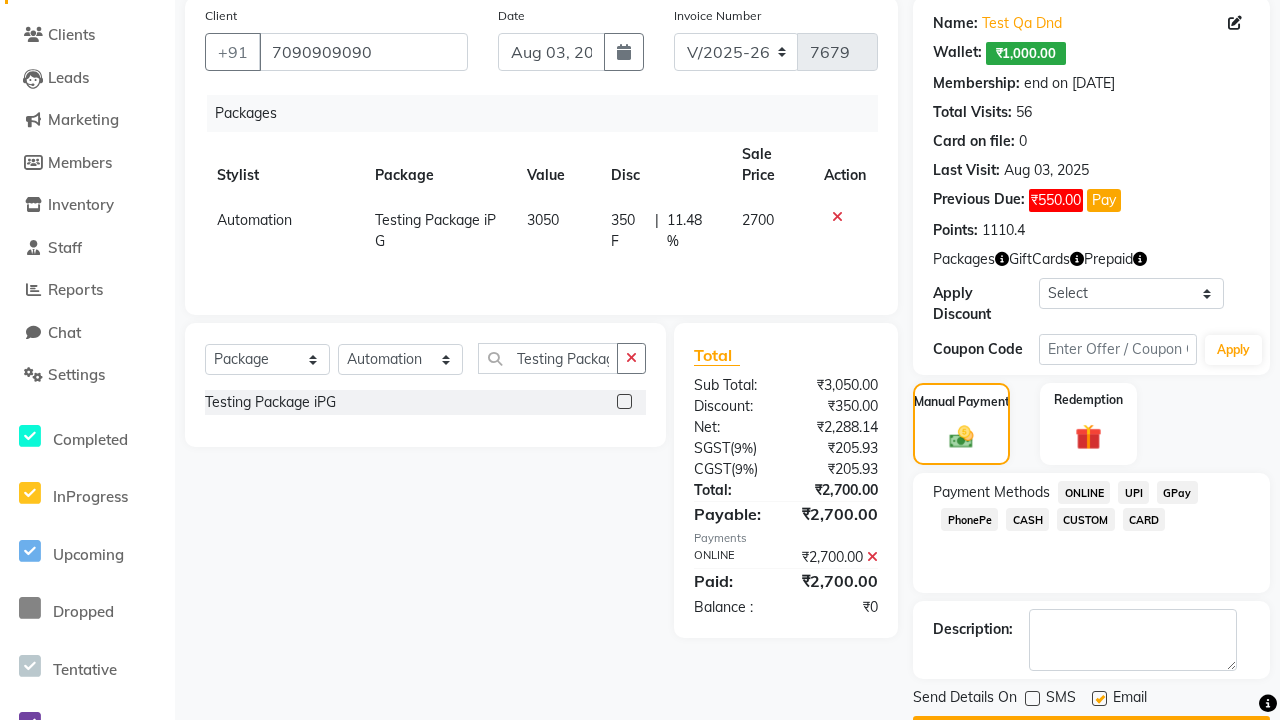 click 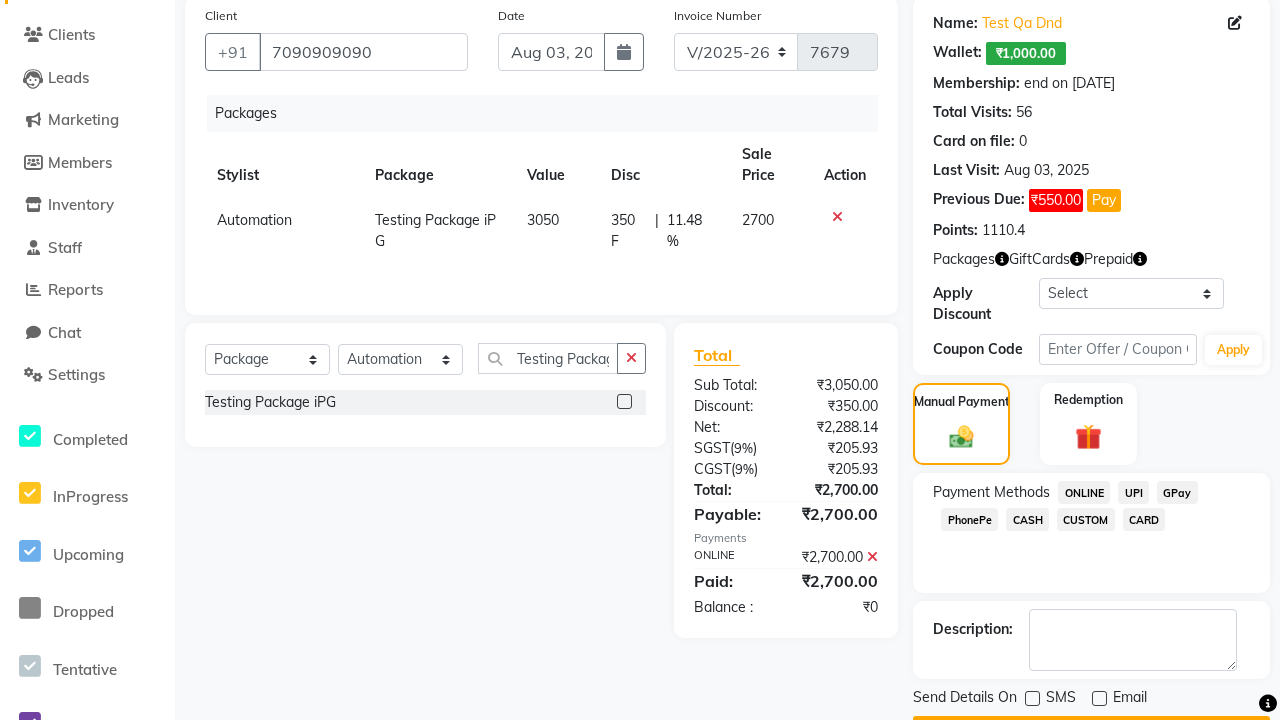 click on "Checkout" 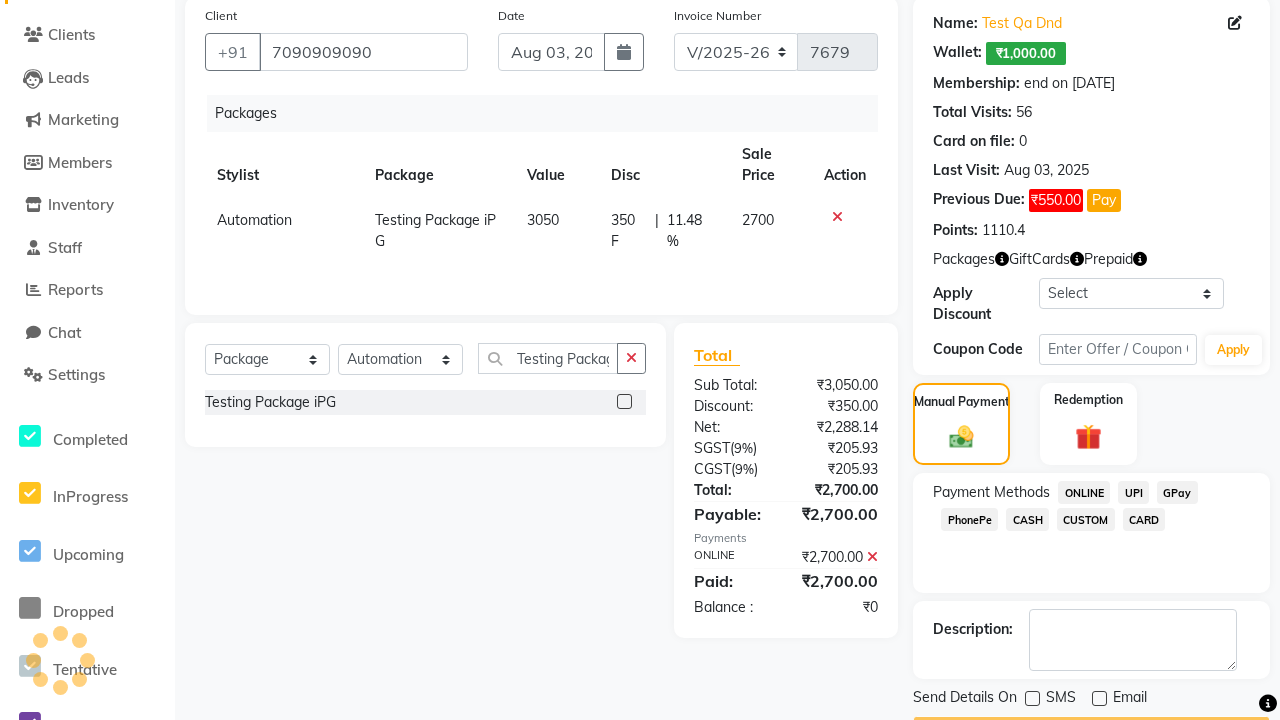 scroll, scrollTop: 180, scrollLeft: 0, axis: vertical 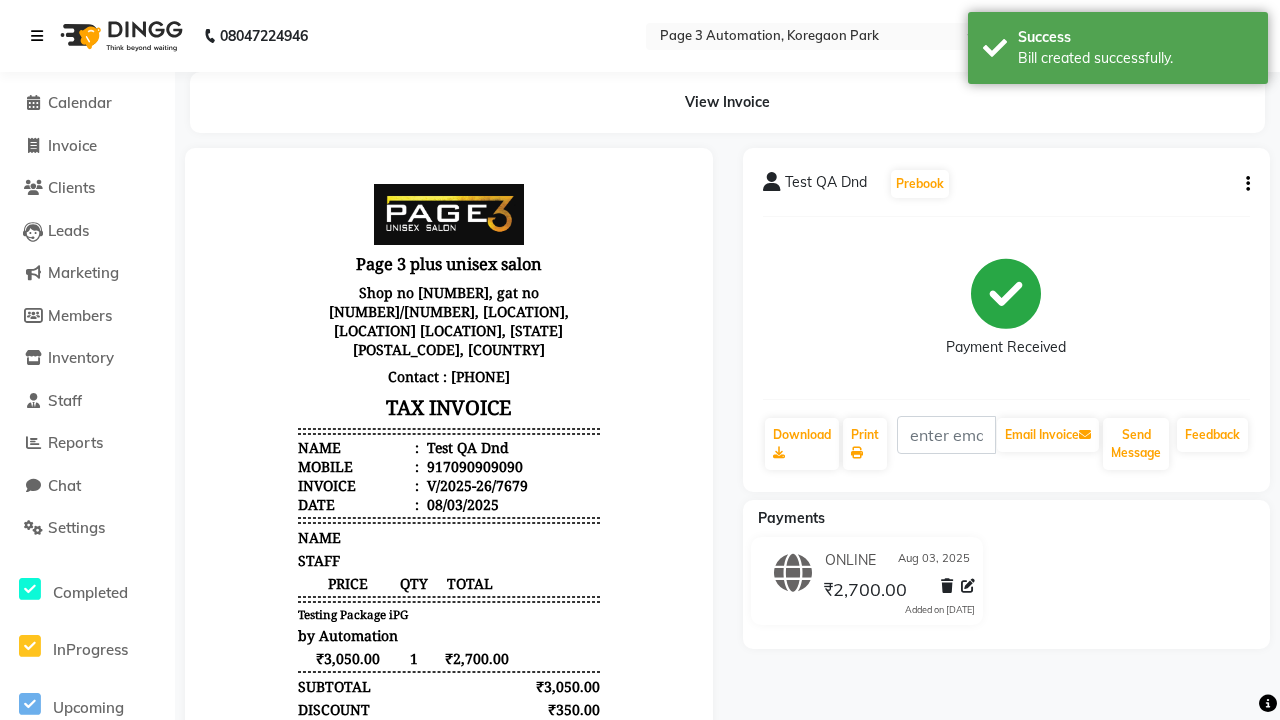 click on "Bill created successfully." at bounding box center (1135, 58) 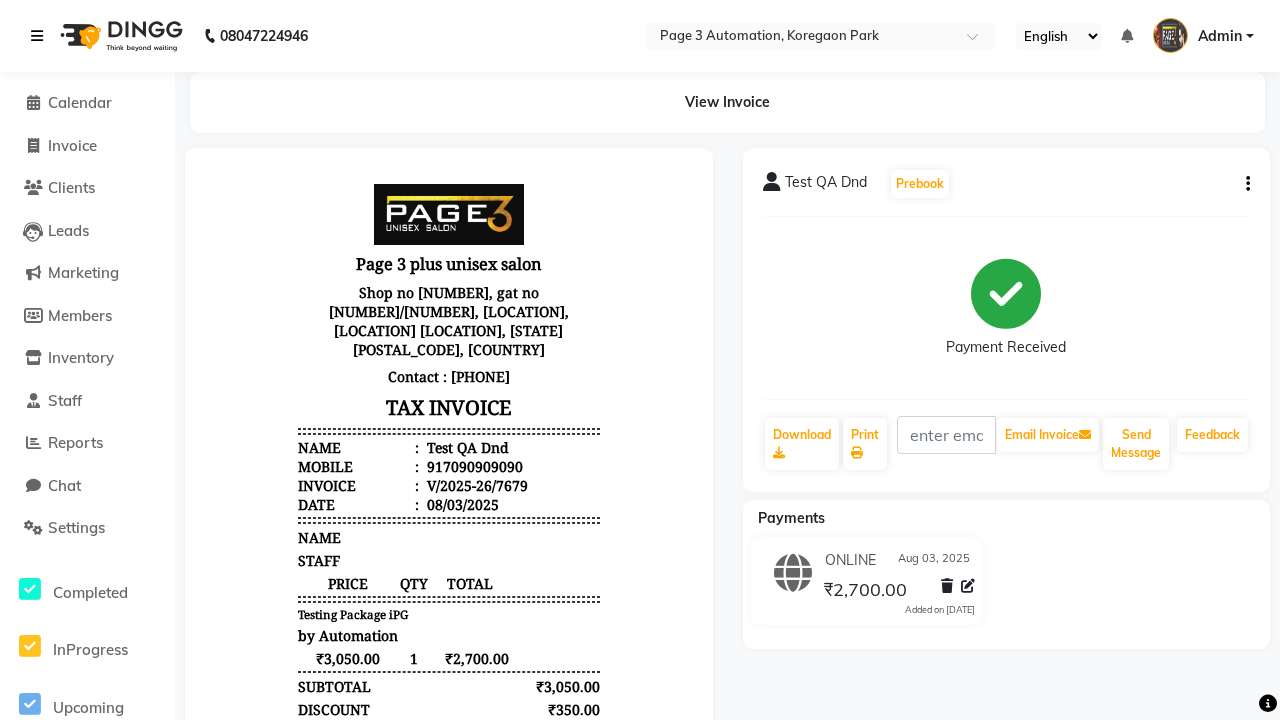 click at bounding box center [37, 36] 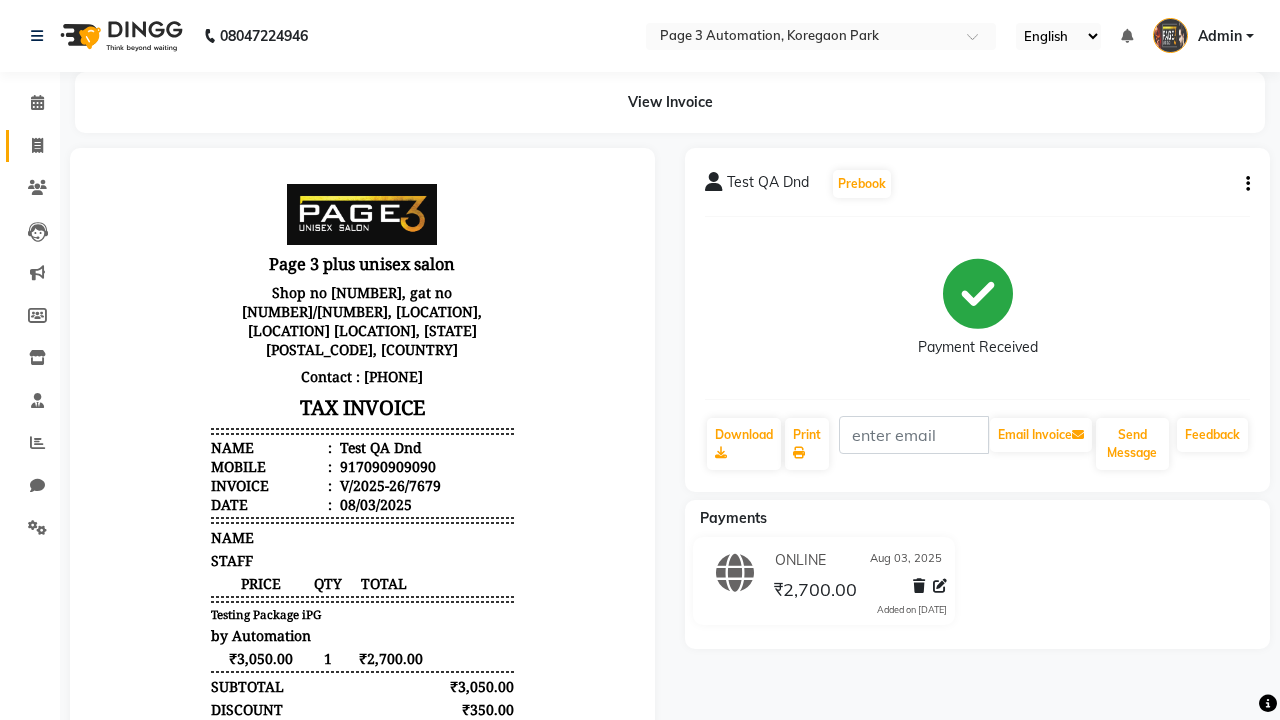 click 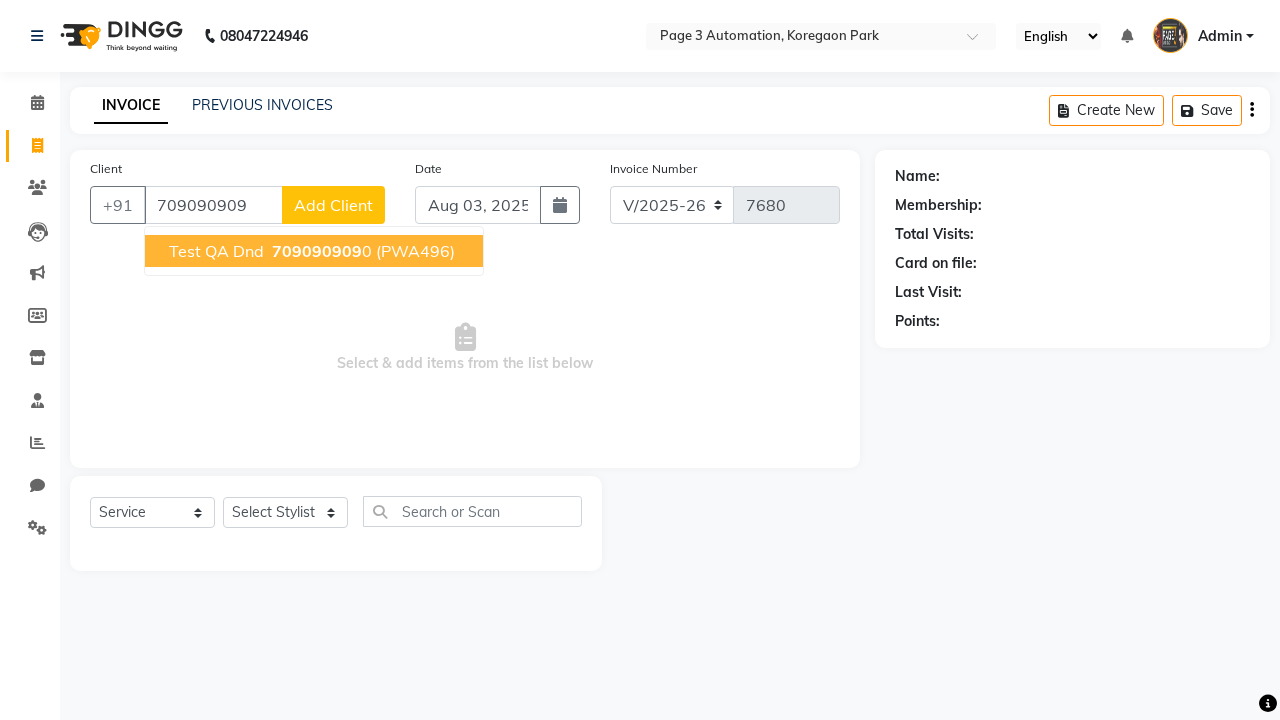click on "709090909" at bounding box center (317, 251) 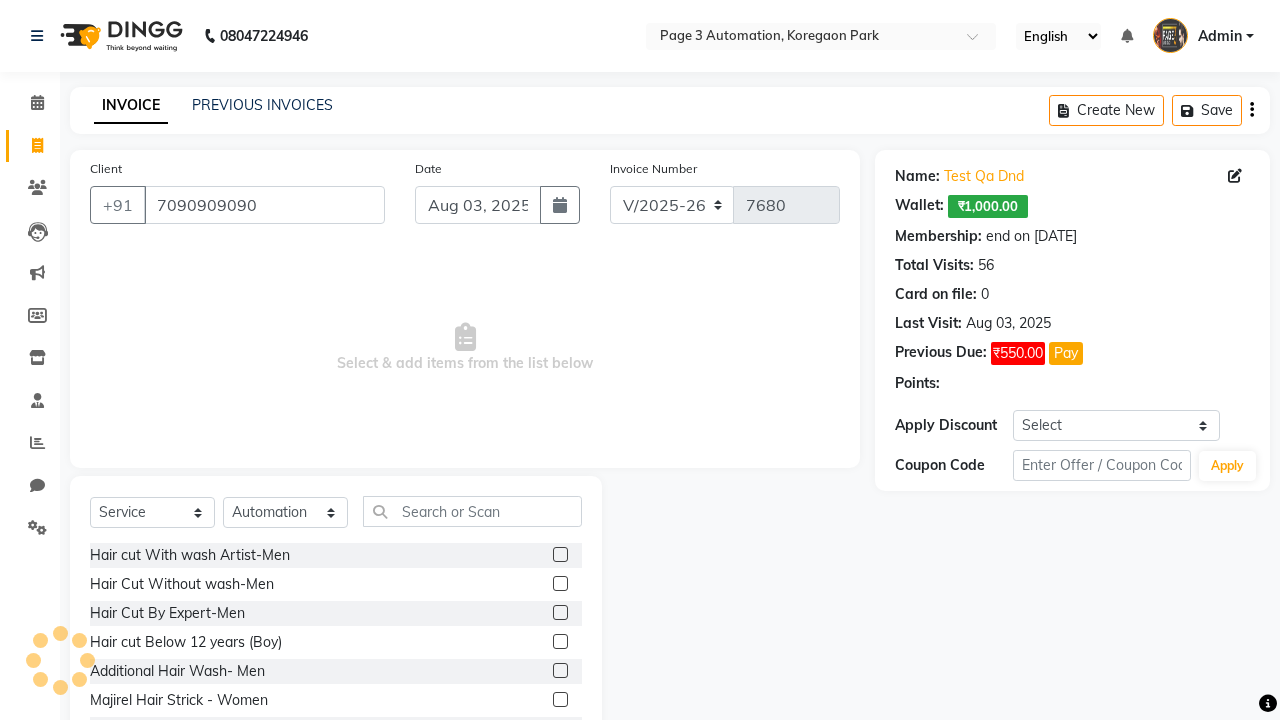 click 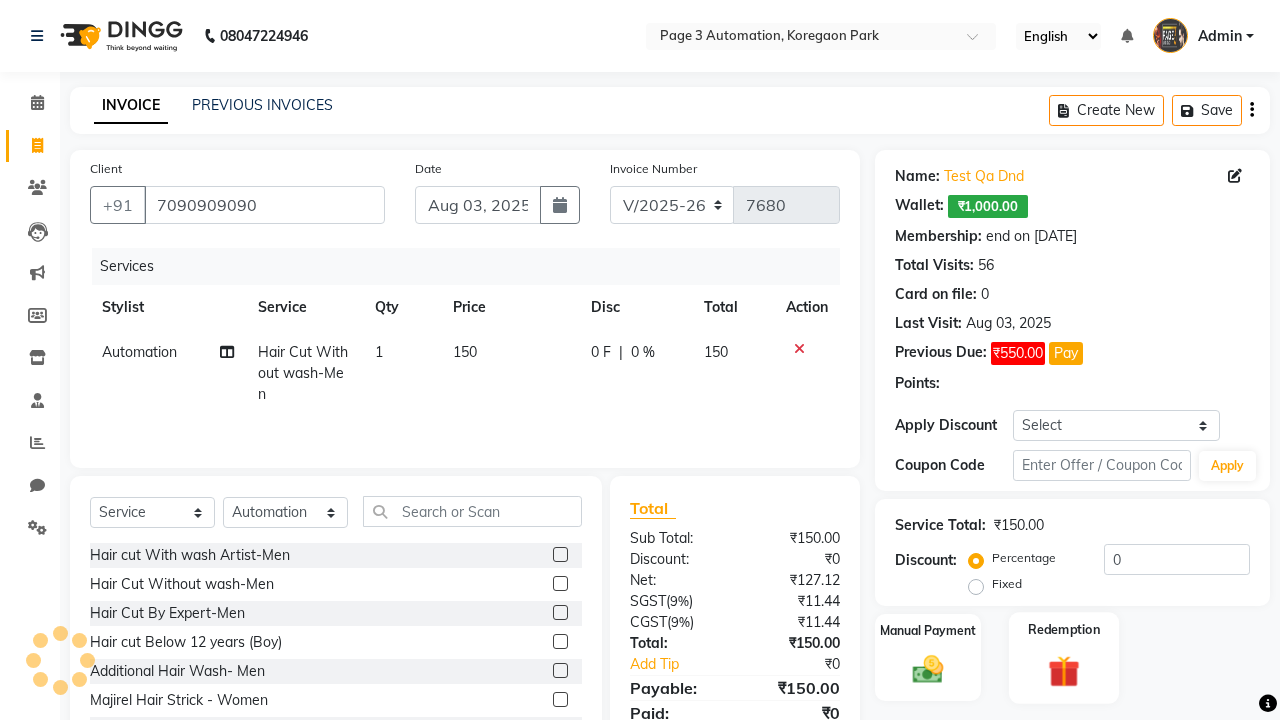 click 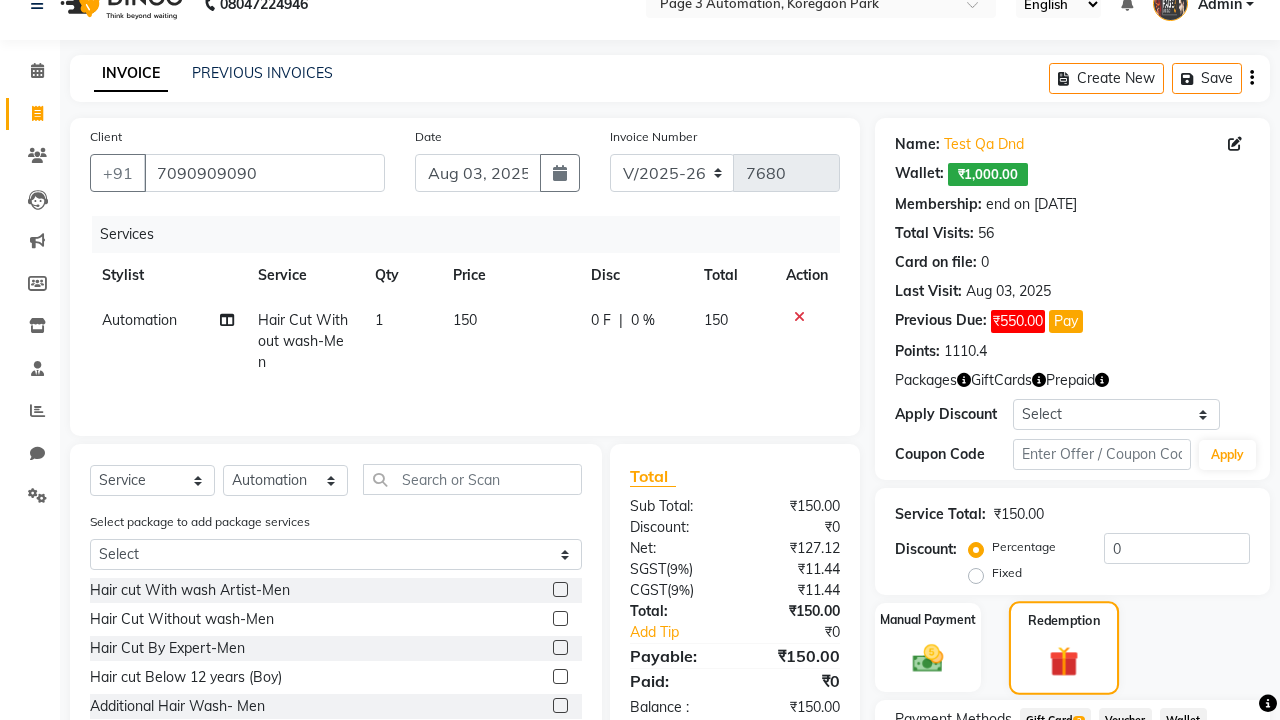 scroll, scrollTop: 70, scrollLeft: 0, axis: vertical 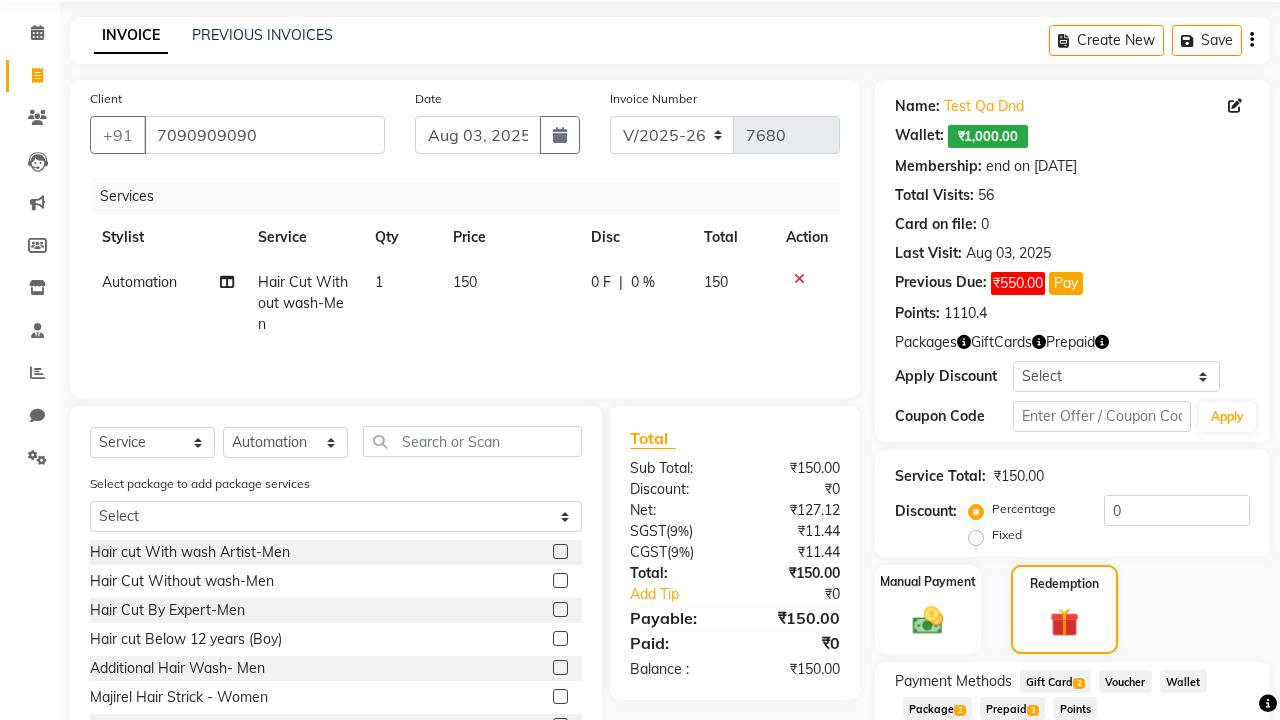 click on "Package  2" 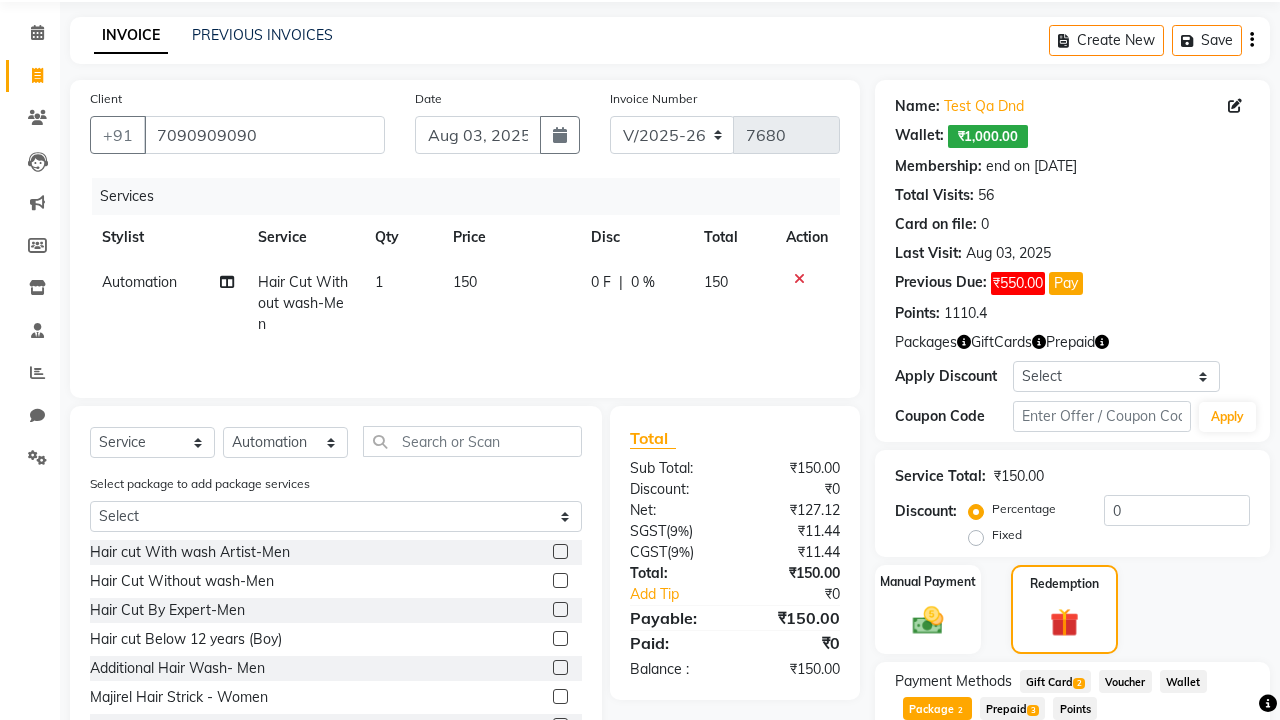 scroll, scrollTop: 203, scrollLeft: 0, axis: vertical 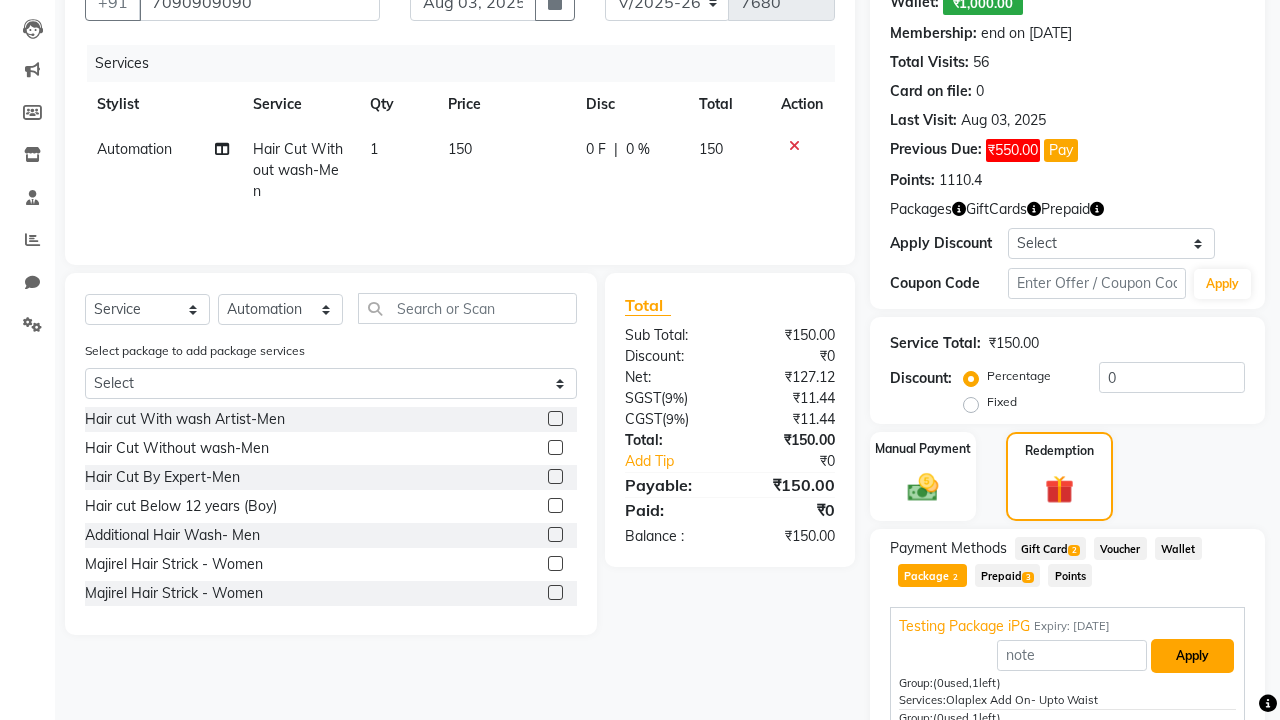 click on "Apply" at bounding box center [1192, 656] 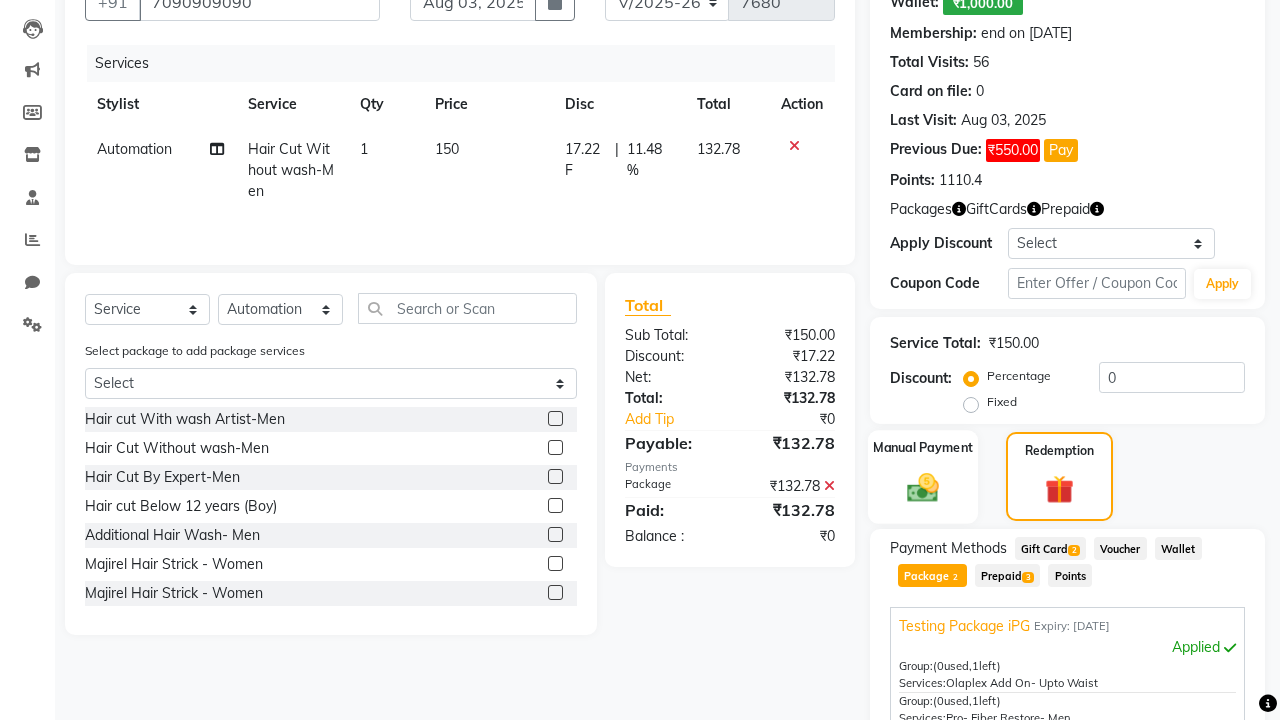 click 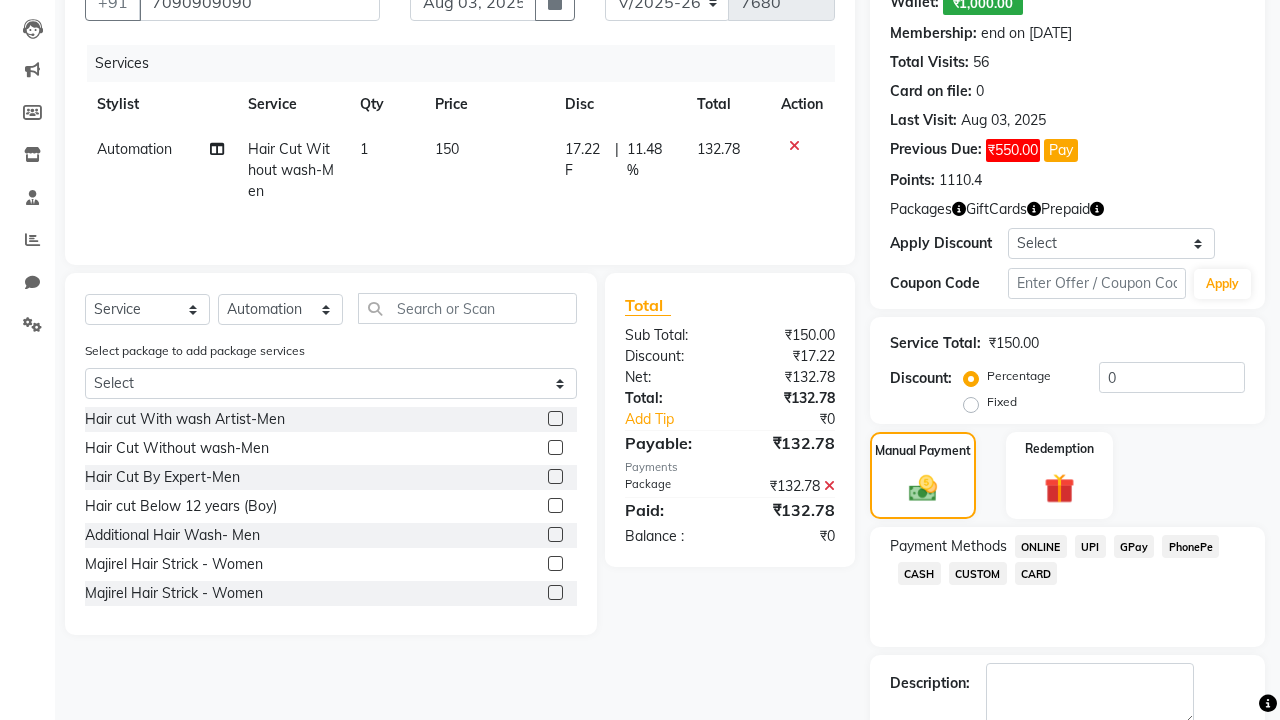 click on "ONLINE" 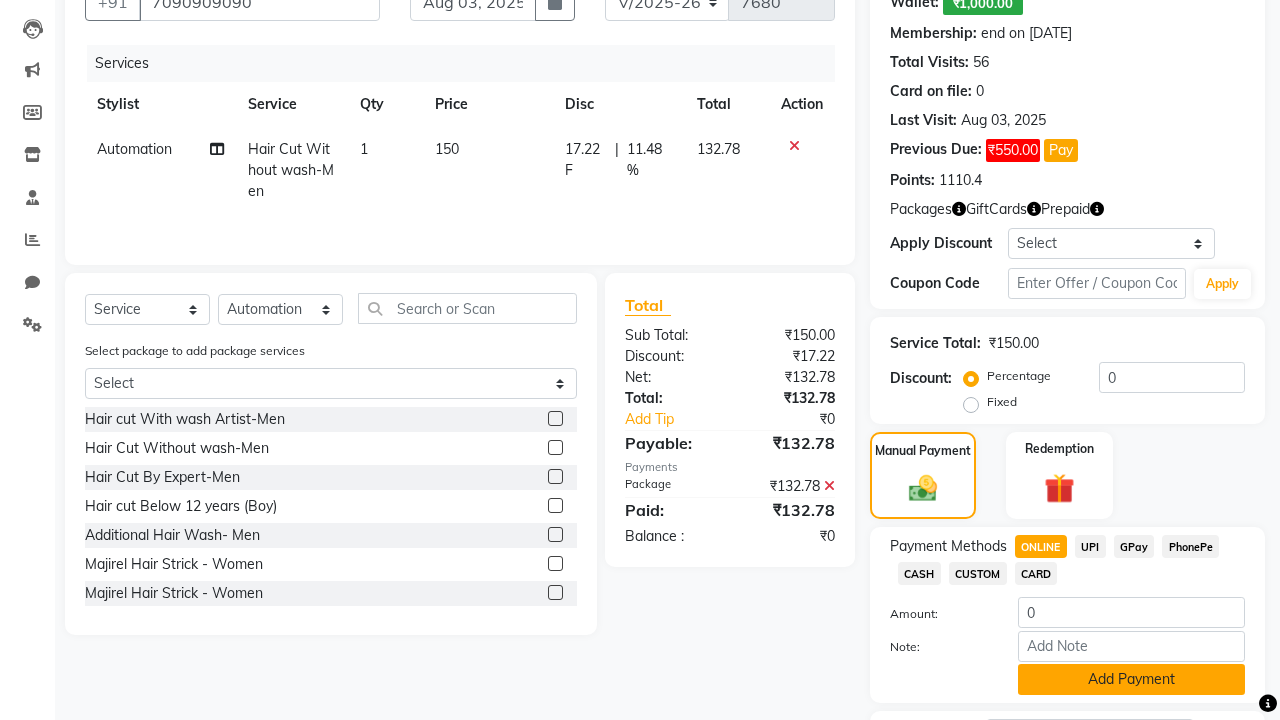 click on "Add Payment" 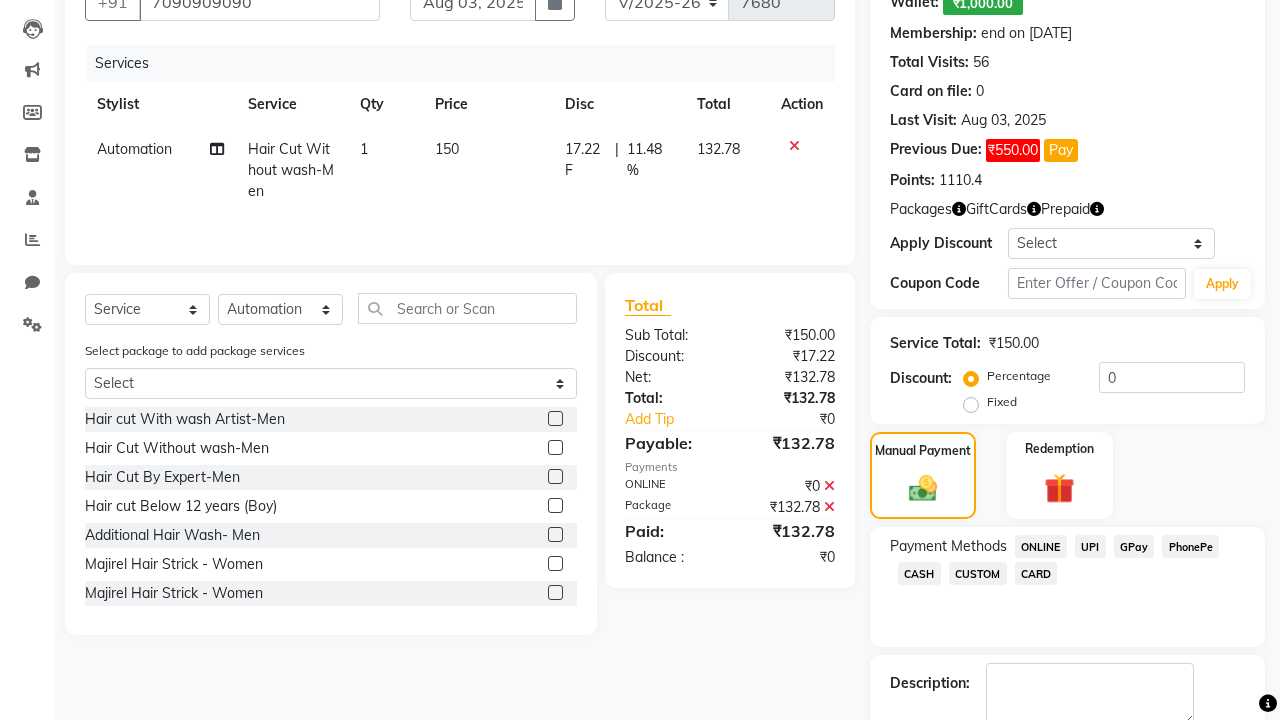 click 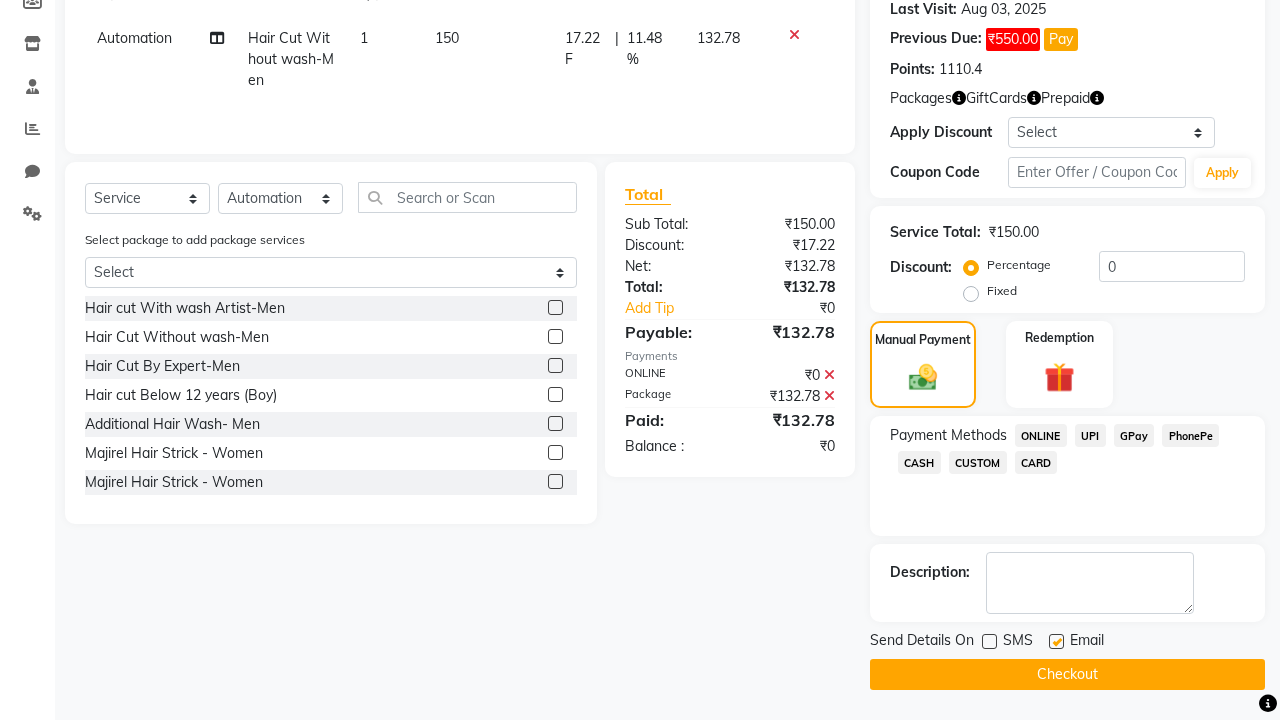 click 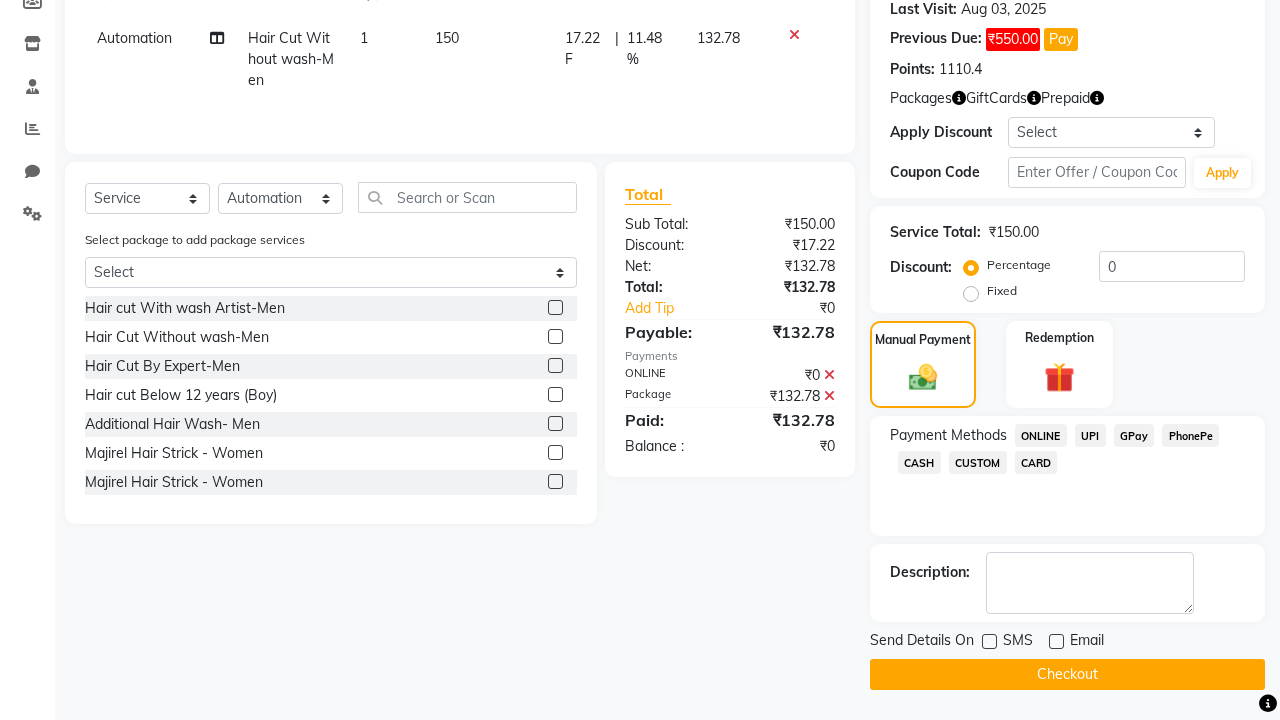 click on "Checkout" 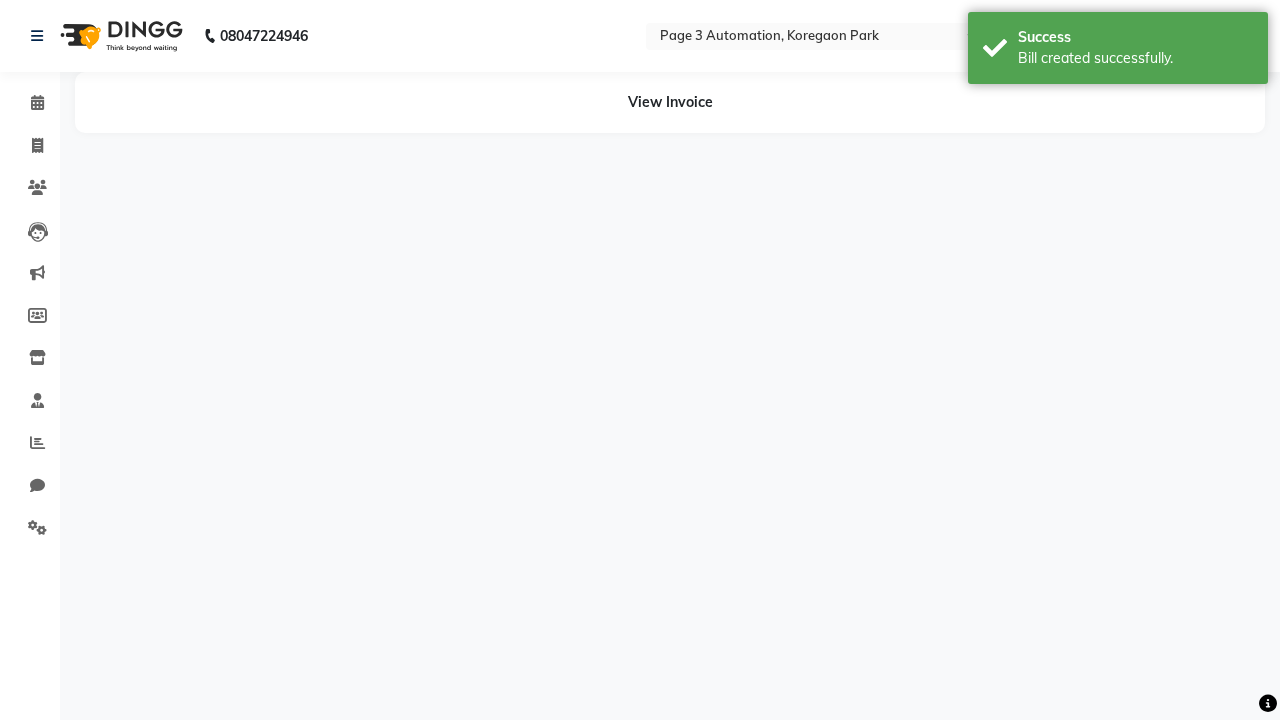 scroll, scrollTop: 0, scrollLeft: 0, axis: both 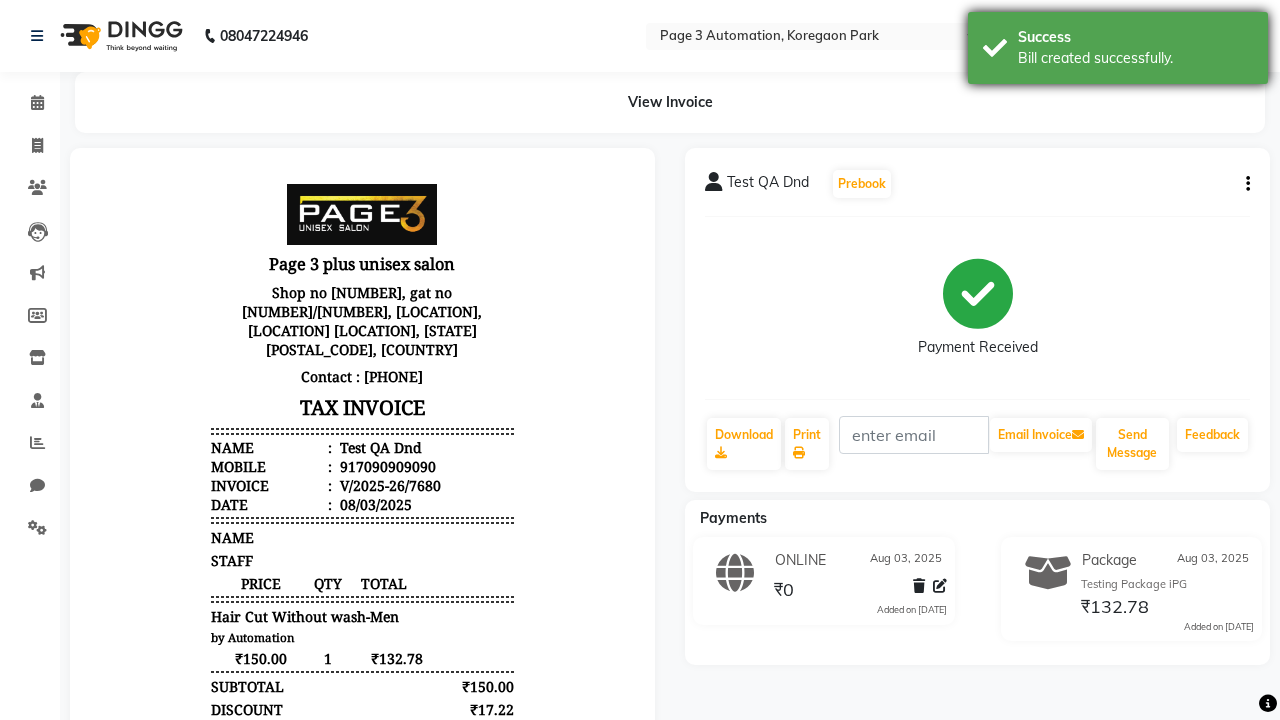 click on "Bill created successfully." at bounding box center (1135, 58) 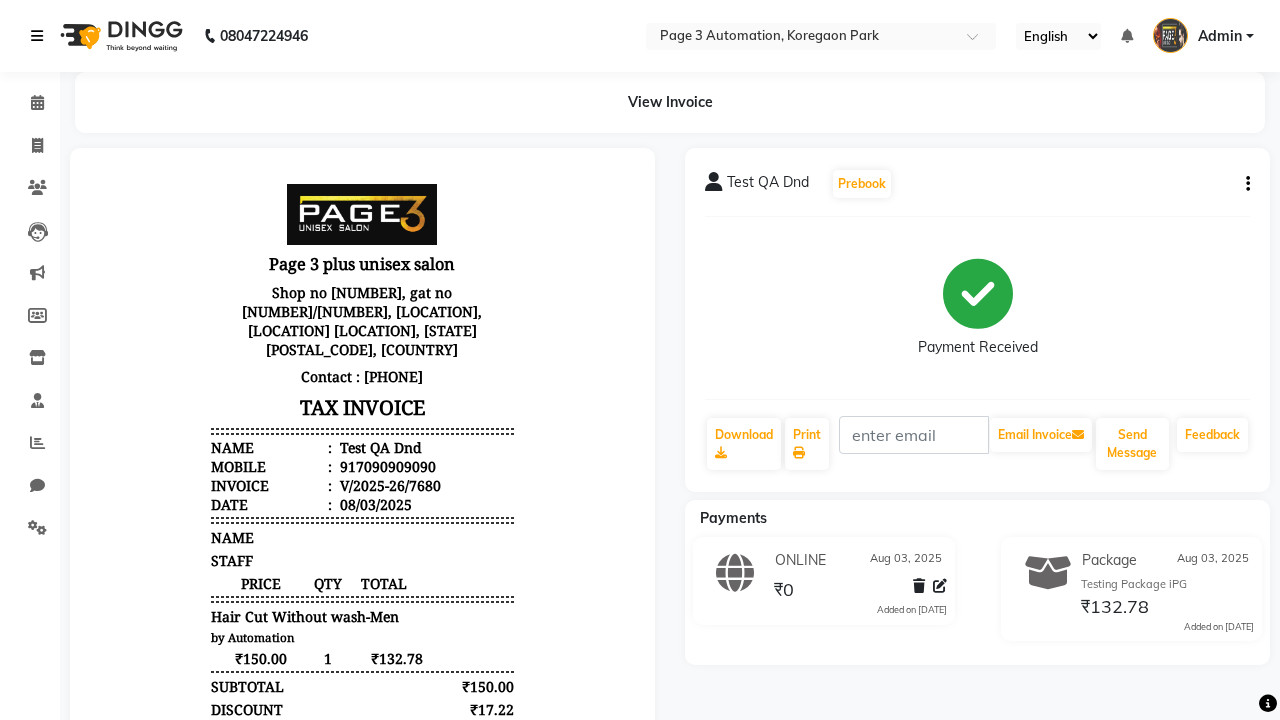 click at bounding box center [37, 36] 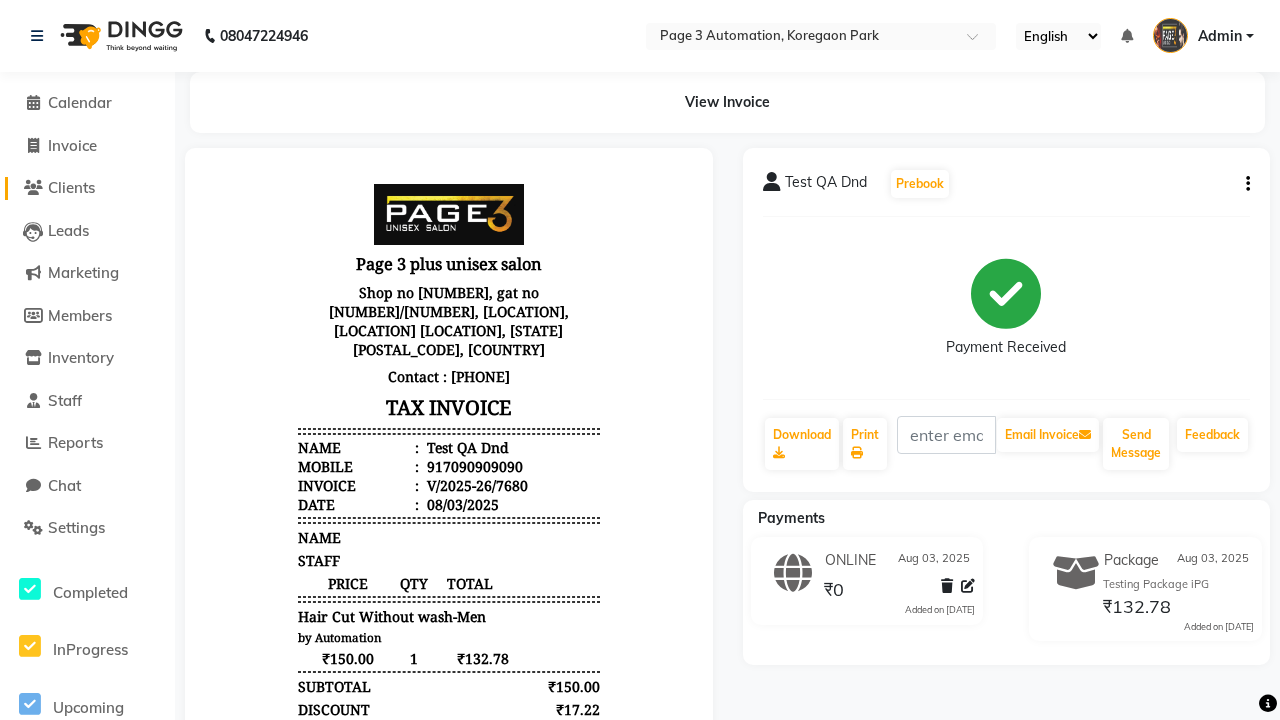 click on "Clients" 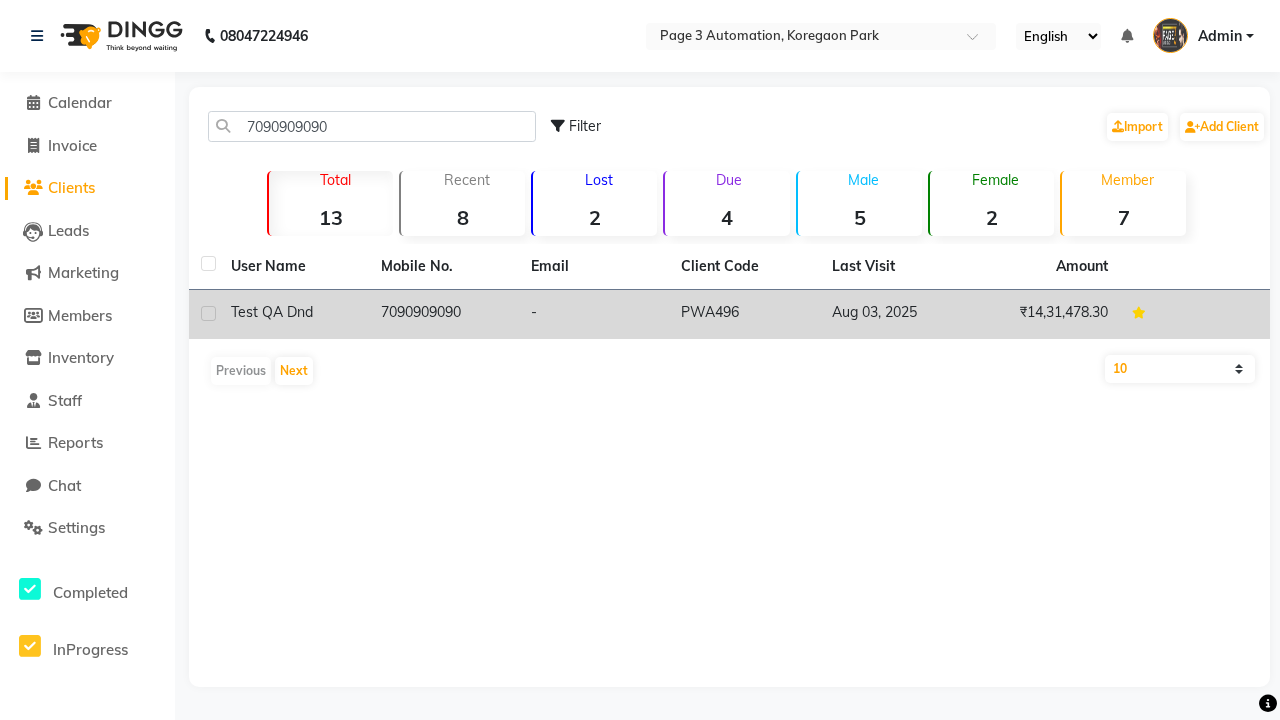 click on "7090909090" 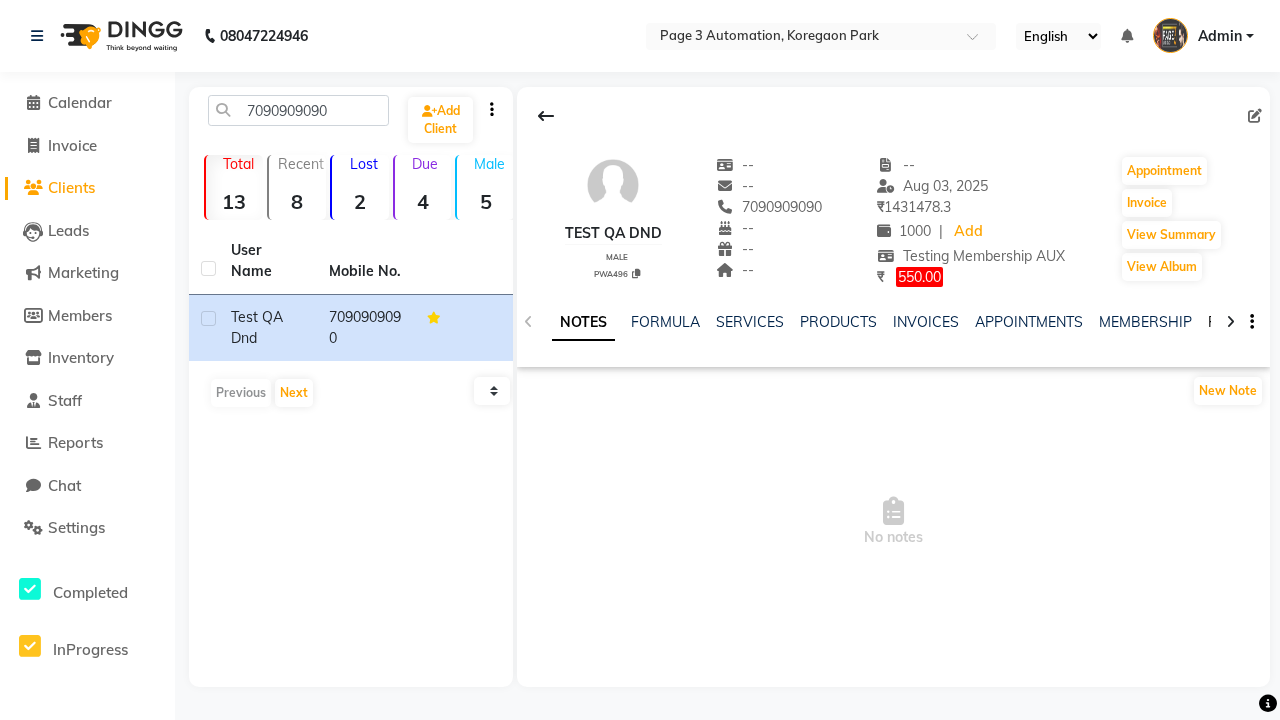 click on "PACKAGES" 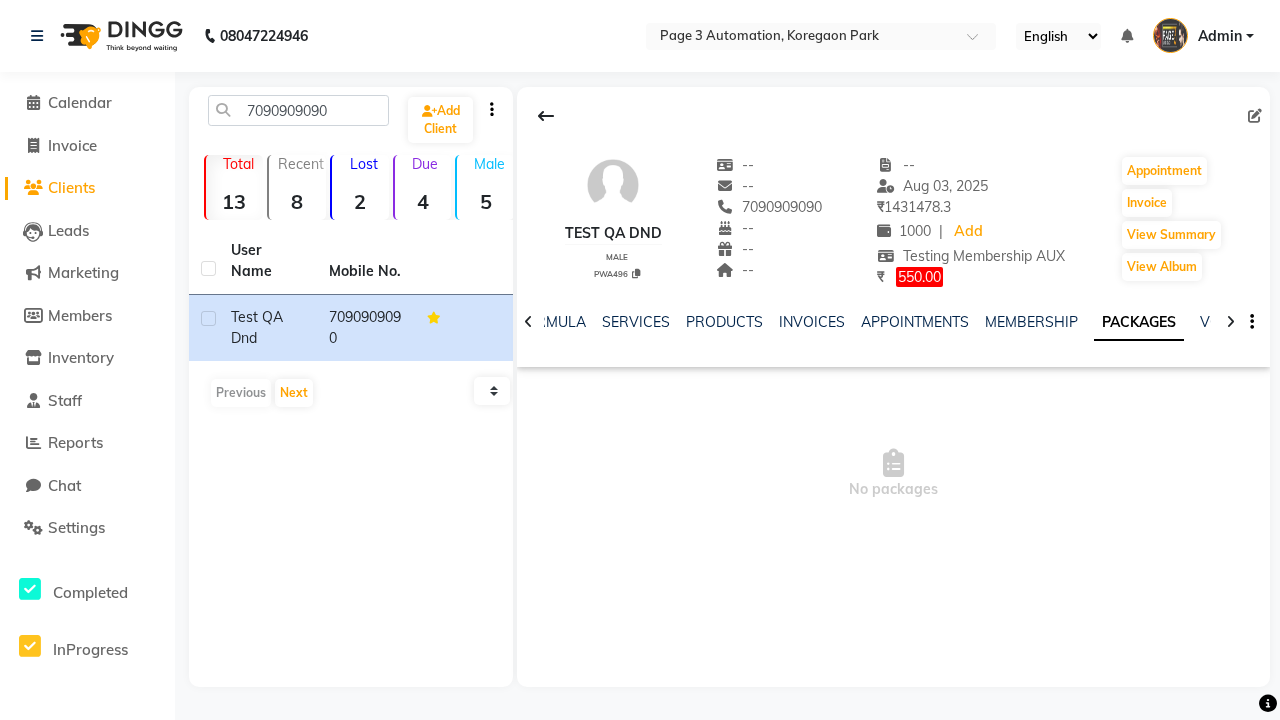 scroll, scrollTop: 0, scrollLeft: 71, axis: horizontal 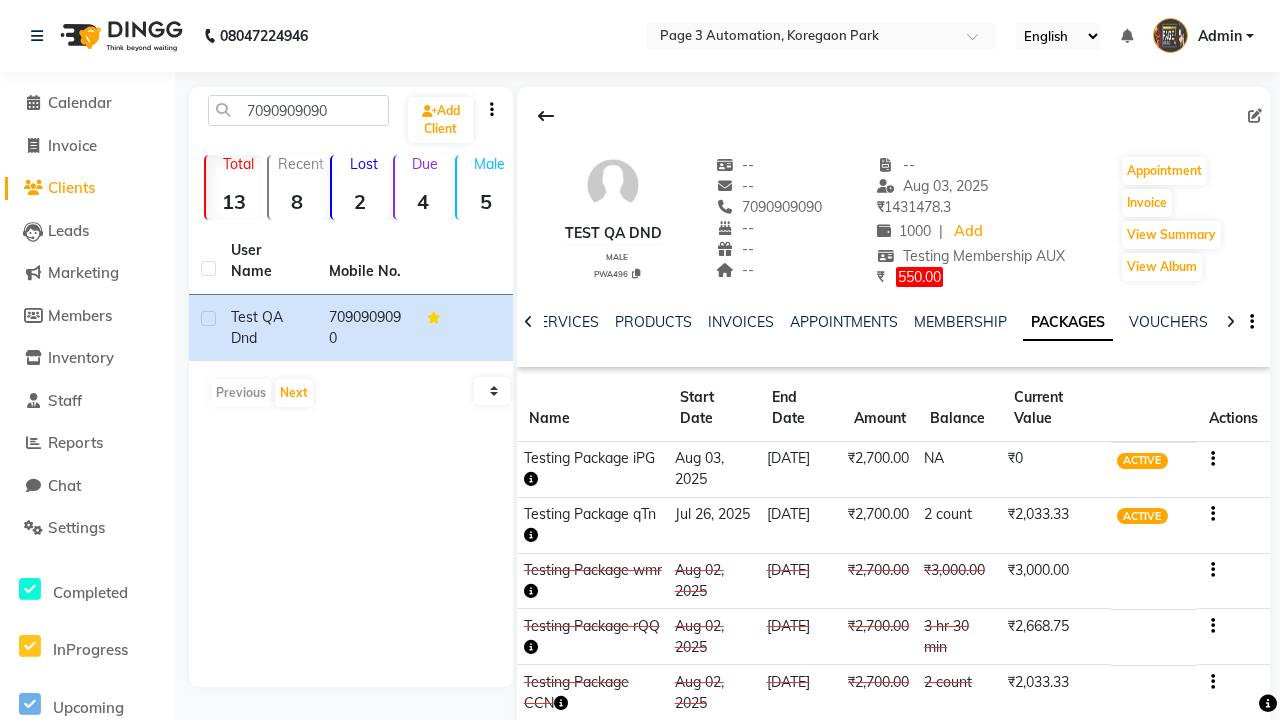 click 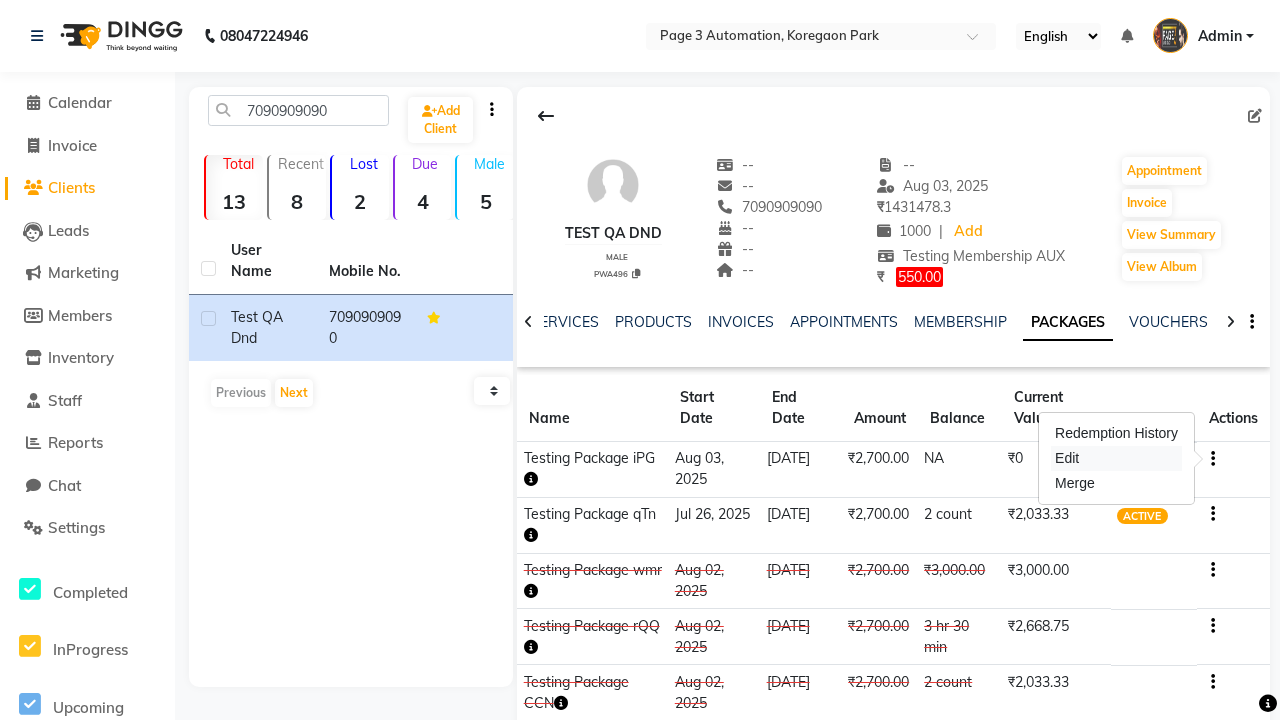 click on "Edit" at bounding box center (1116, 458) 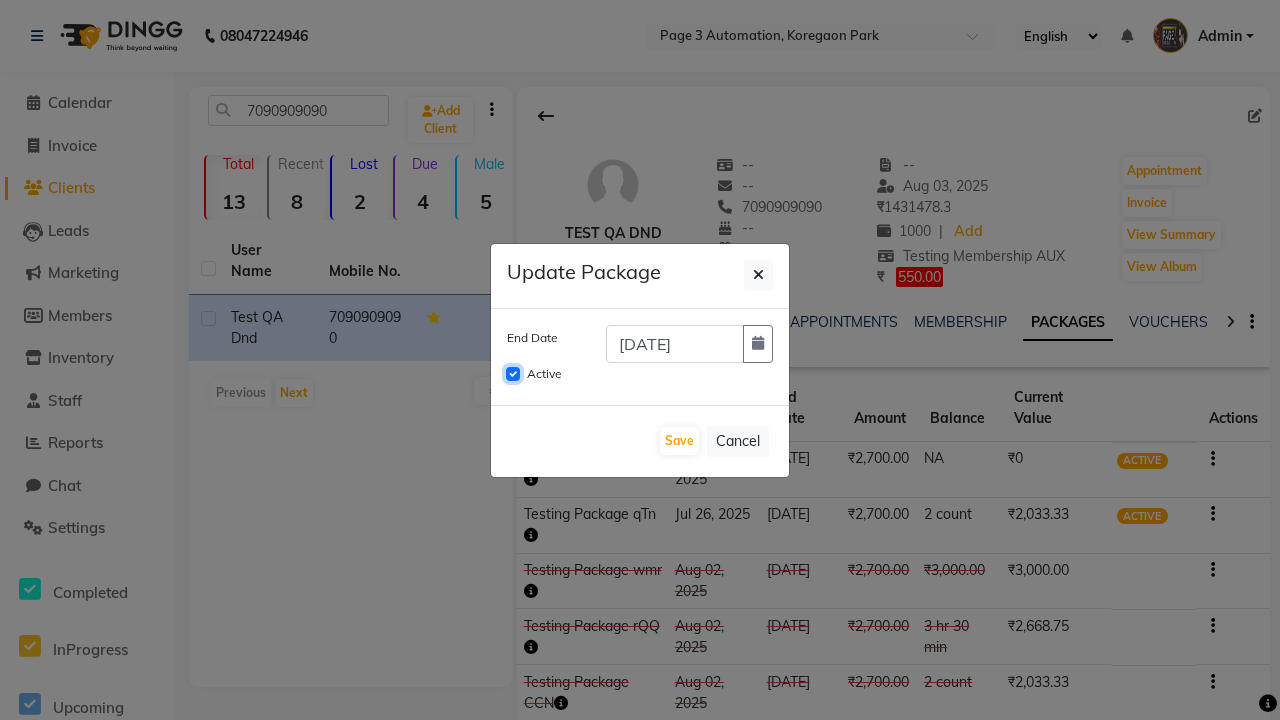 click on "Active" at bounding box center (513, 374) 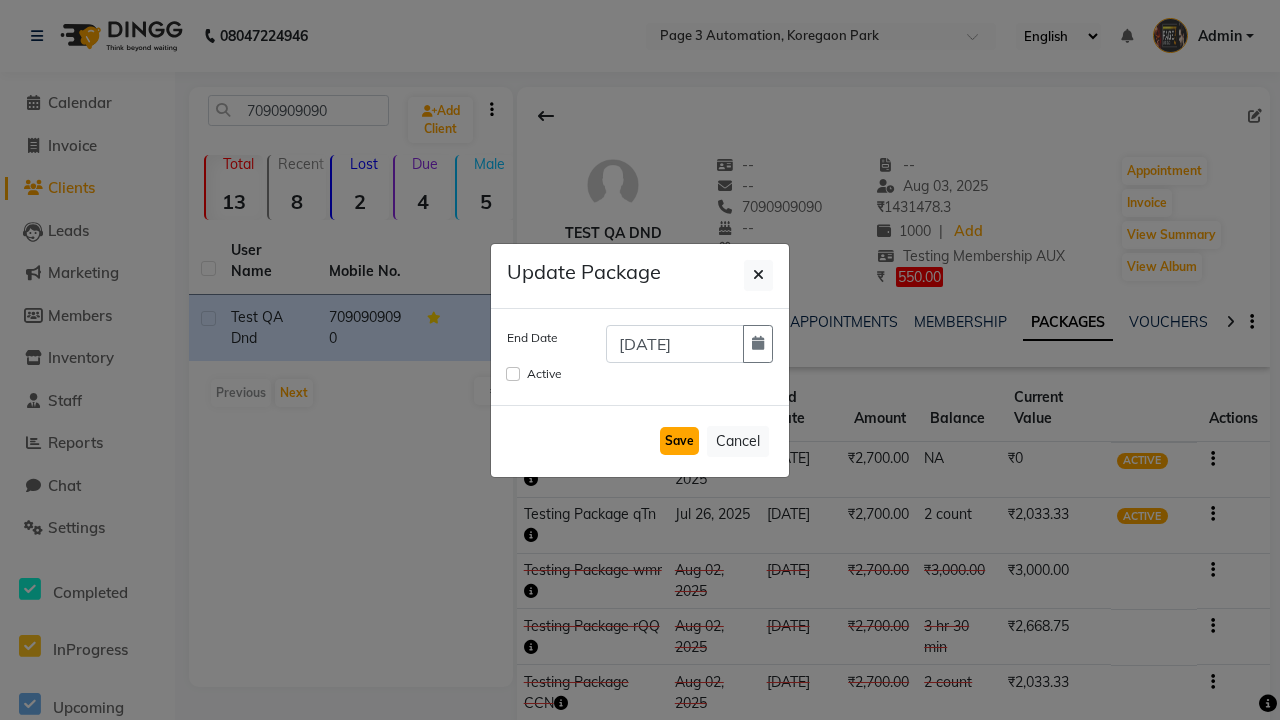 click on "Save" 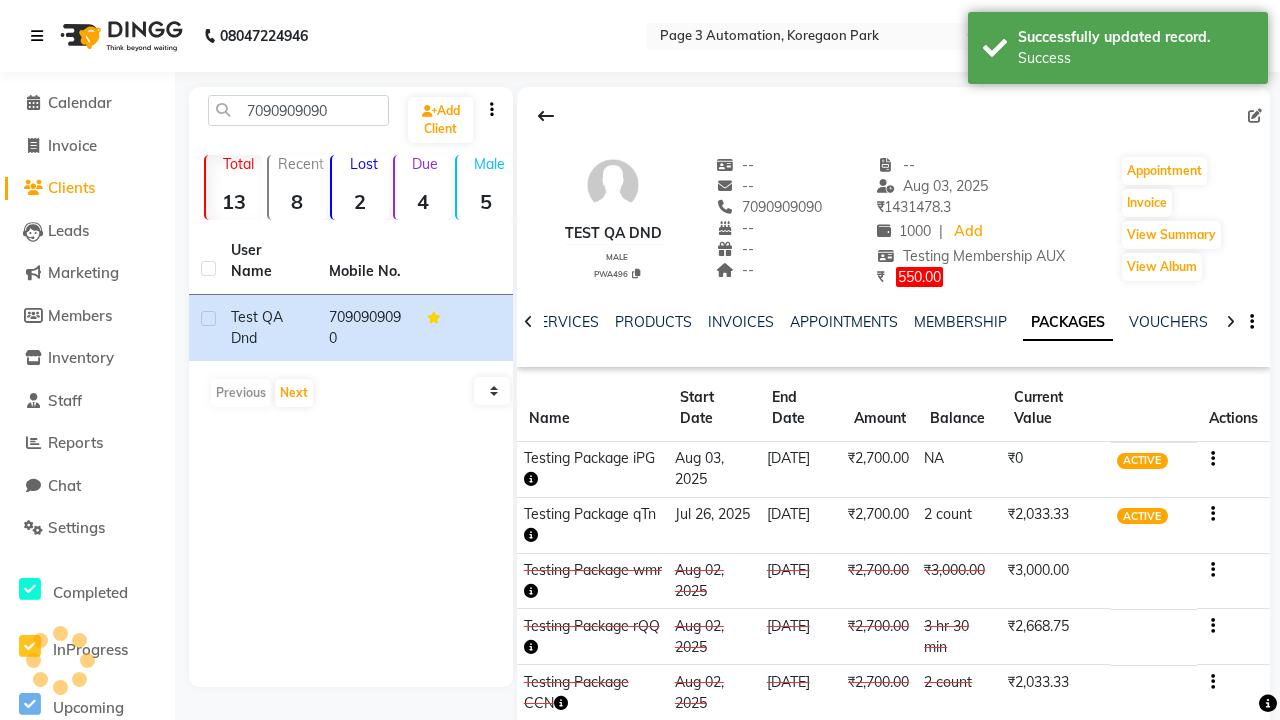 click on "Success" at bounding box center (1135, 58) 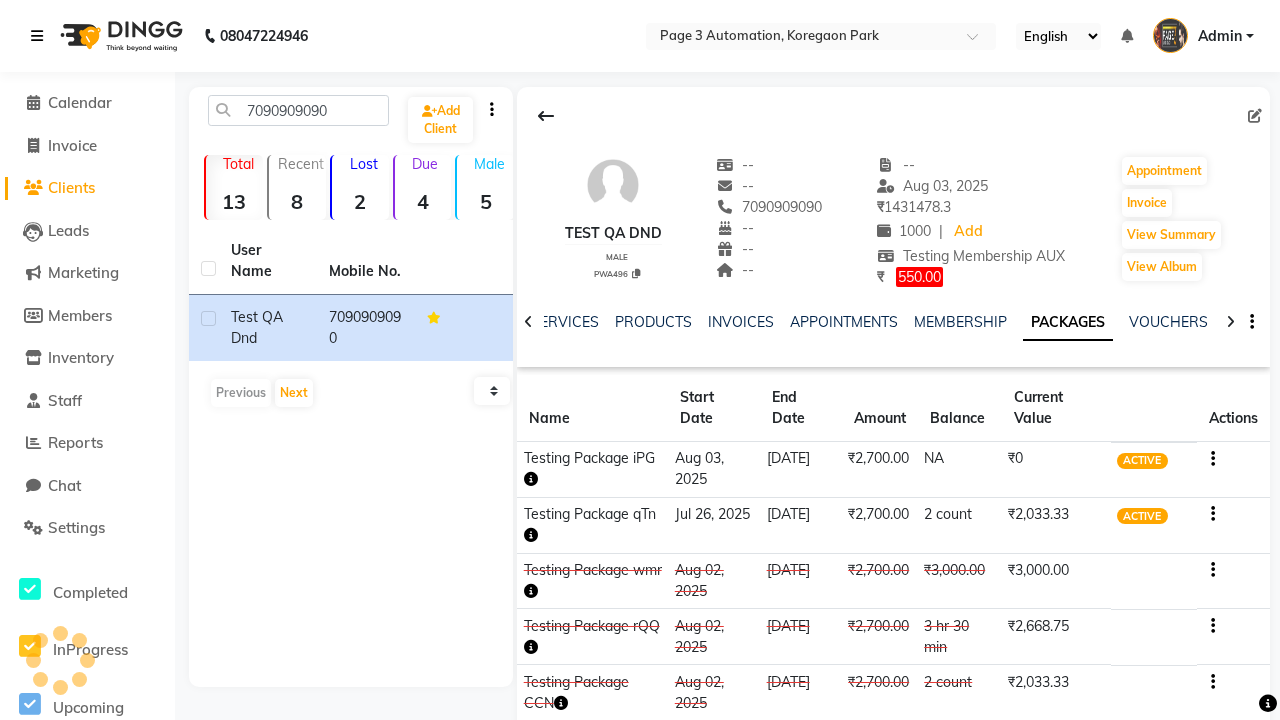 click at bounding box center [37, 36] 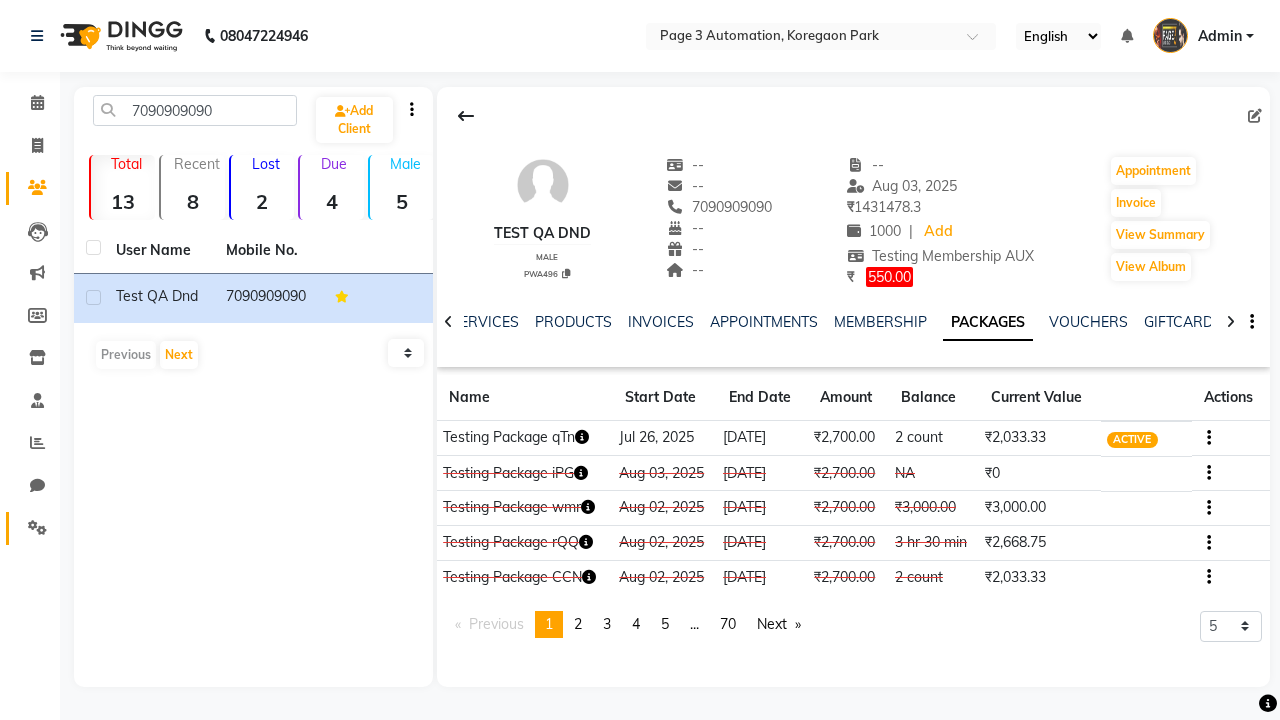 click 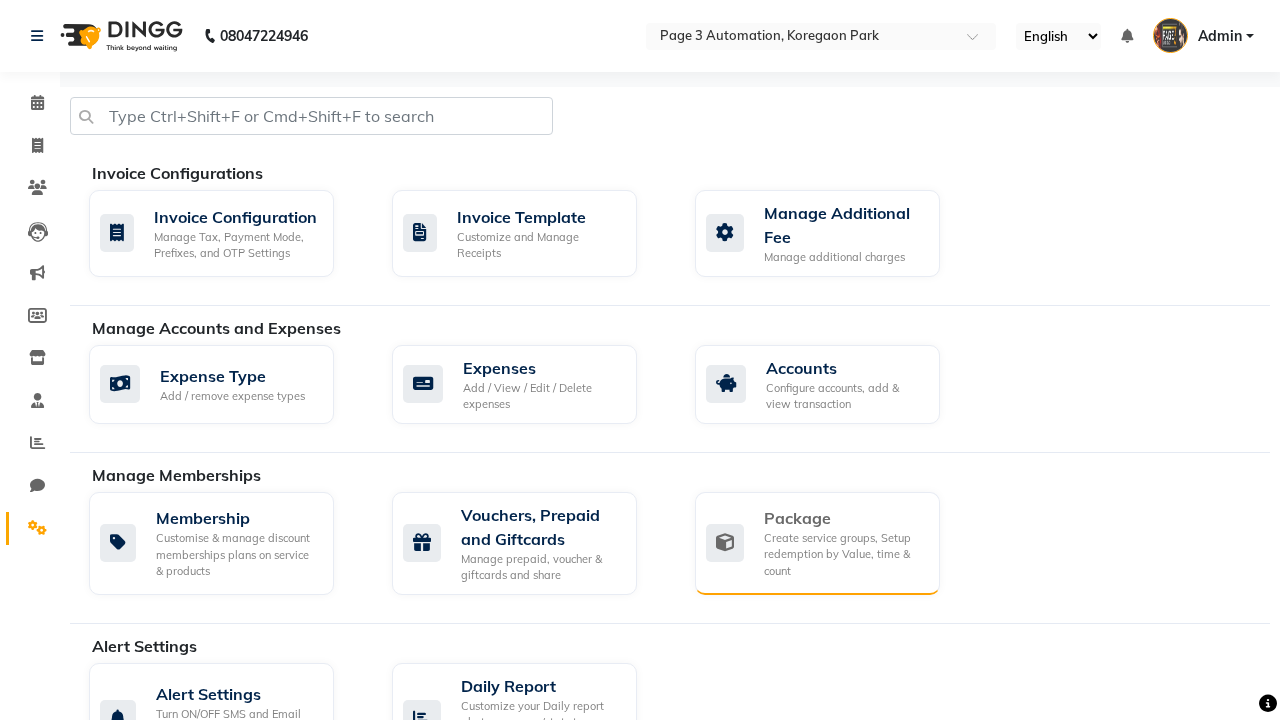 click on "Package" 